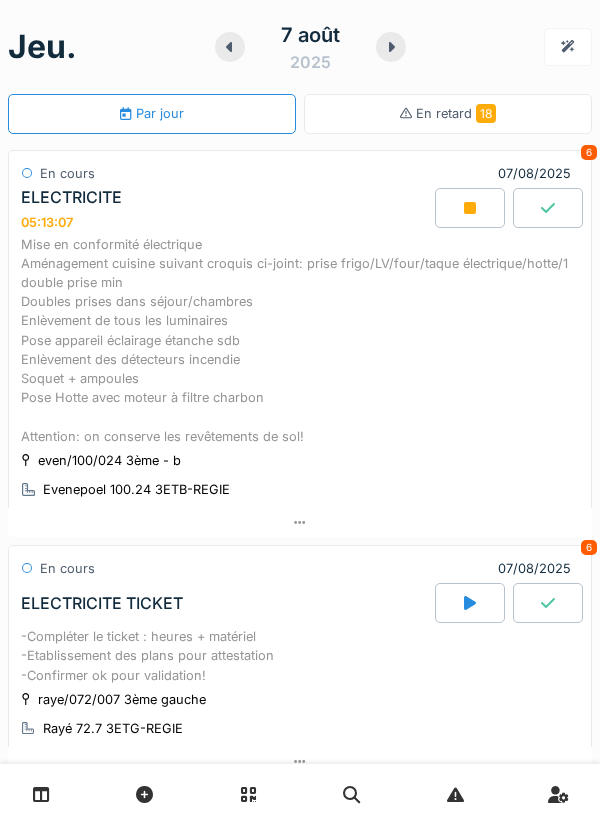 scroll, scrollTop: 0, scrollLeft: 0, axis: both 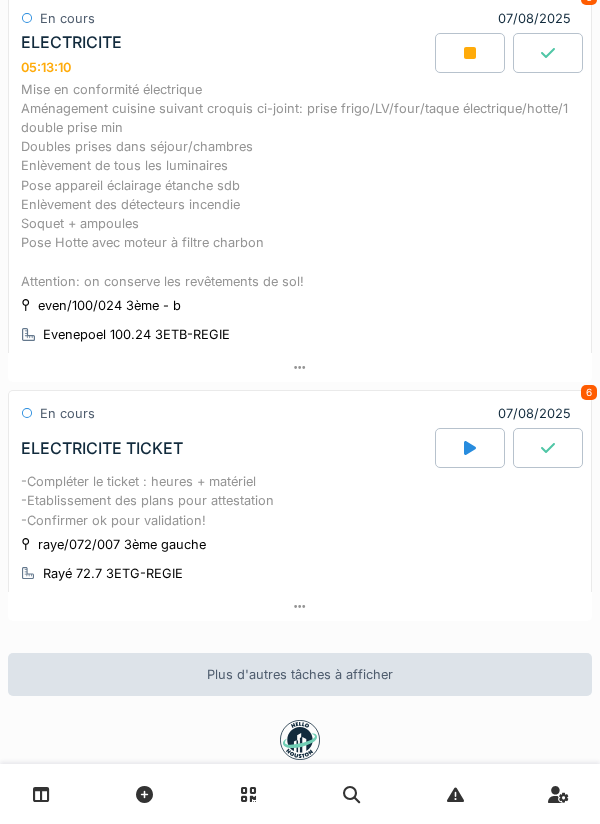 click on "Mise en conformité électrique
Aménagement cuisine suivant croquis ci-joint: prise frigo/LV/four/taque électrique/hotte/1 double prise min
Doubles prises dans séjour/chambres
Enlèvement de tous les luminaires
Pose appareil éclairage étanche sdb
Enlèvement des détecteurs incendie
Soquet + ampoules
Pose Hotte avec moteur à filtre charbon
Attention: on conserve les revêtements de sol!" at bounding box center [300, 185] 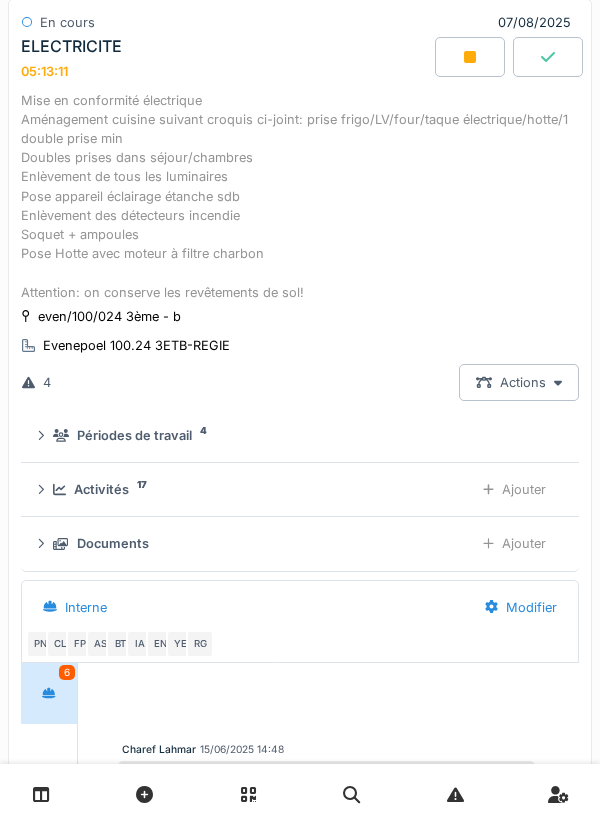 scroll, scrollTop: 70, scrollLeft: 0, axis: vertical 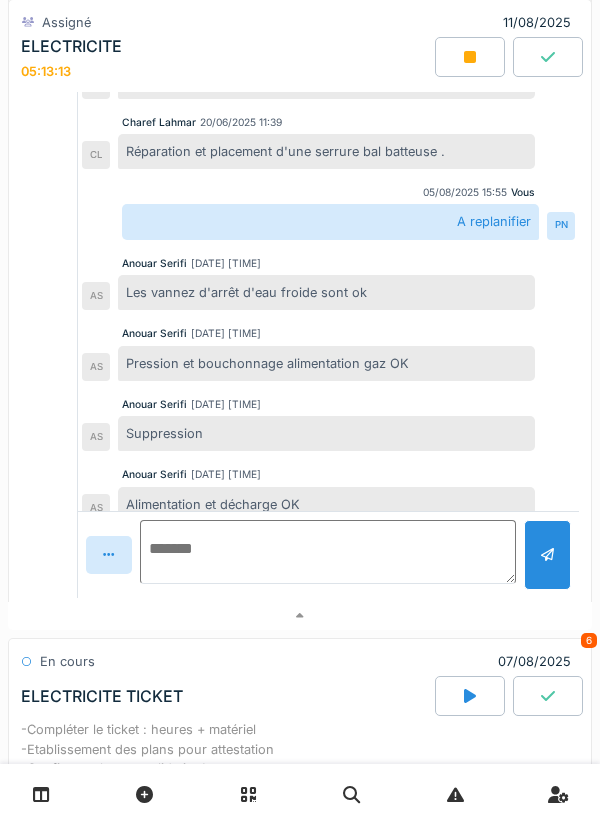 click at bounding box center [328, 552] 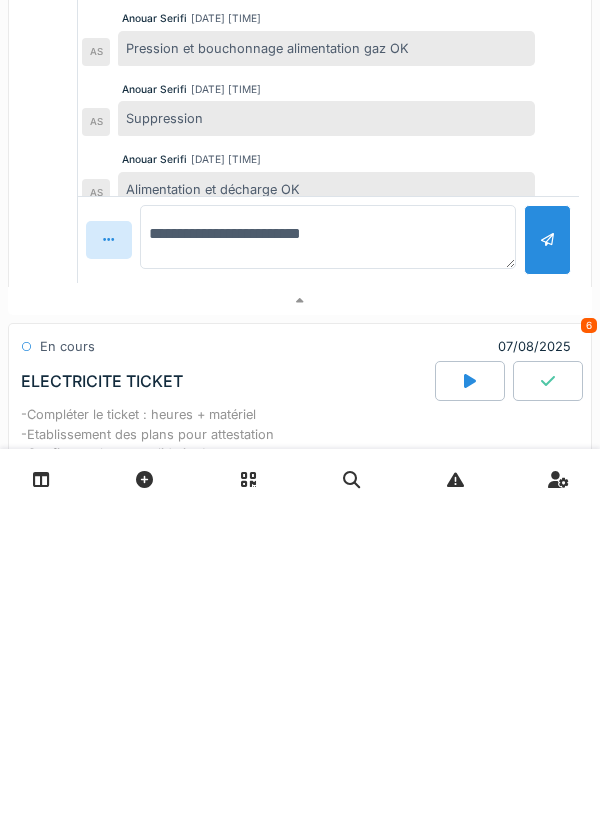 type on "**********" 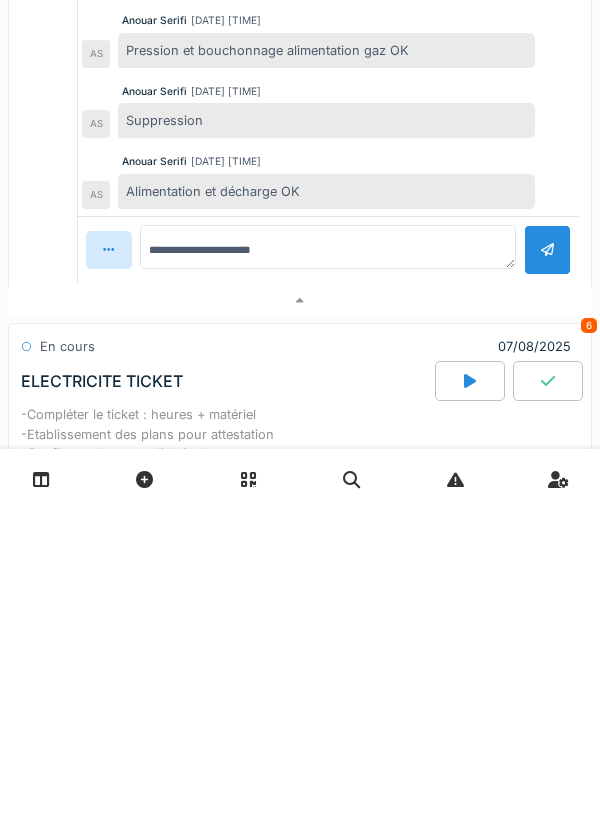 click at bounding box center (547, 564) 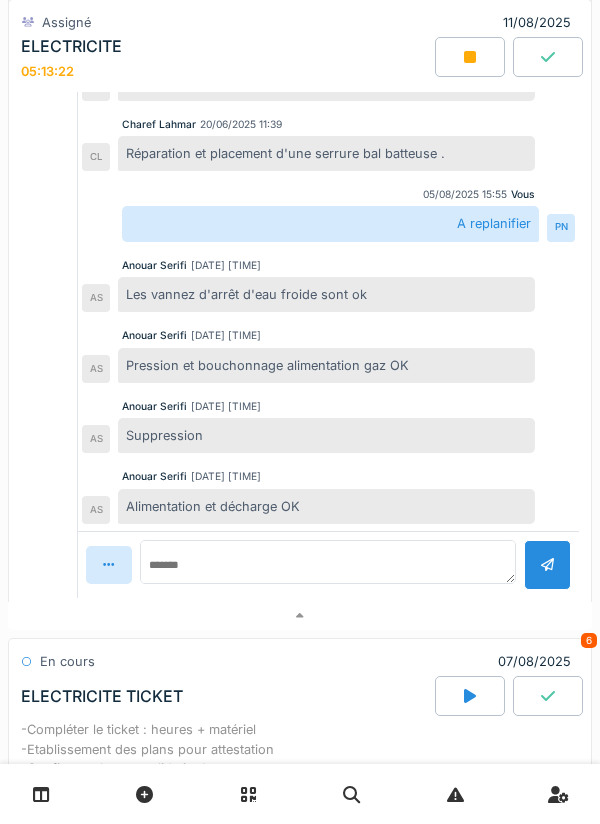 click at bounding box center (470, 57) 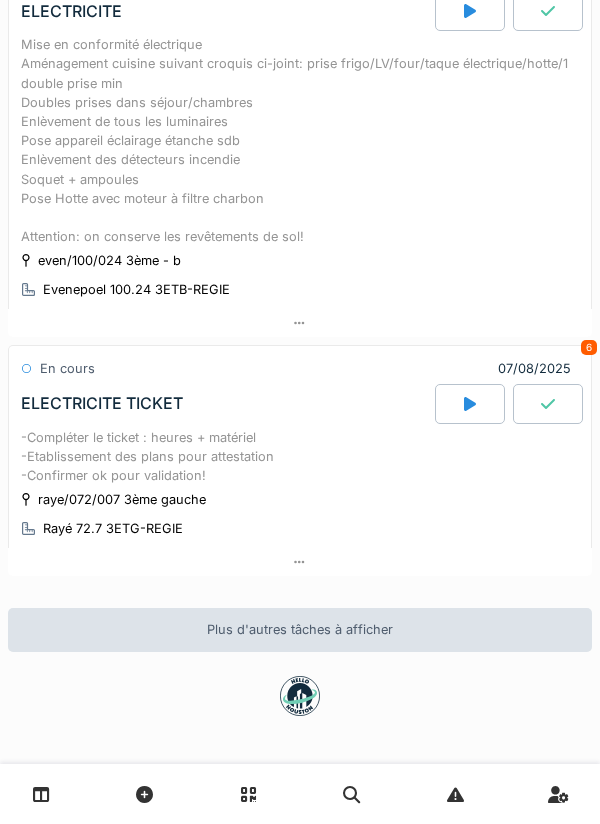 scroll, scrollTop: 218, scrollLeft: 0, axis: vertical 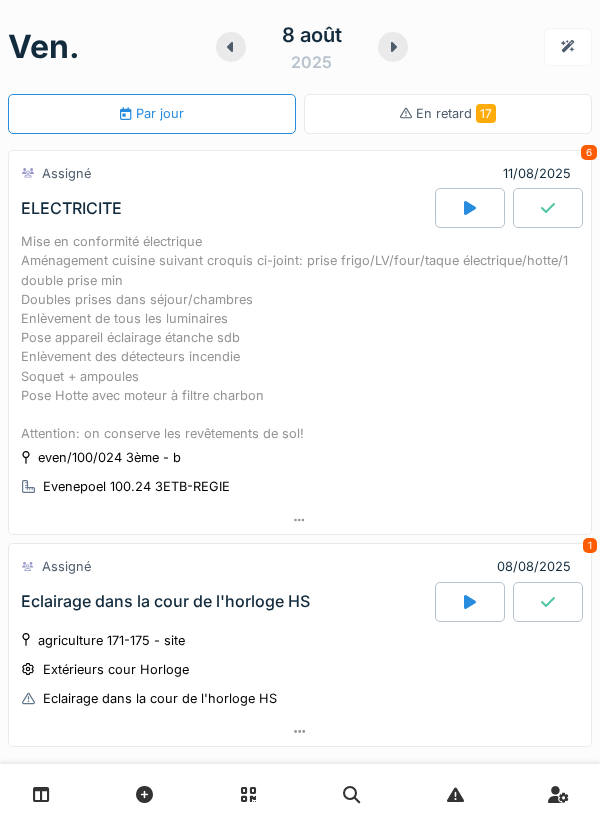 click on "agriculture 171-175 - site Extérieurs cour Horloge Eclairage dans la cour de l'horloge HS" at bounding box center (300, 670) 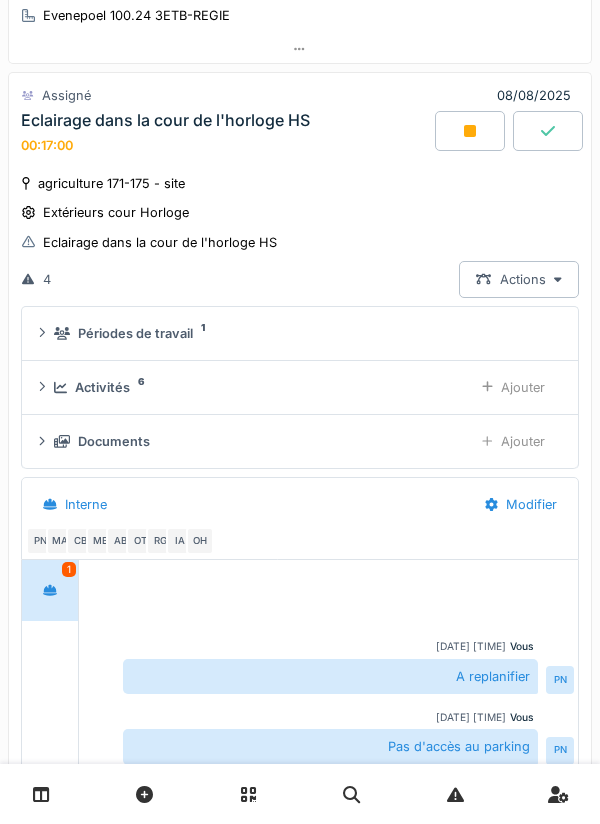 scroll, scrollTop: 463, scrollLeft: 0, axis: vertical 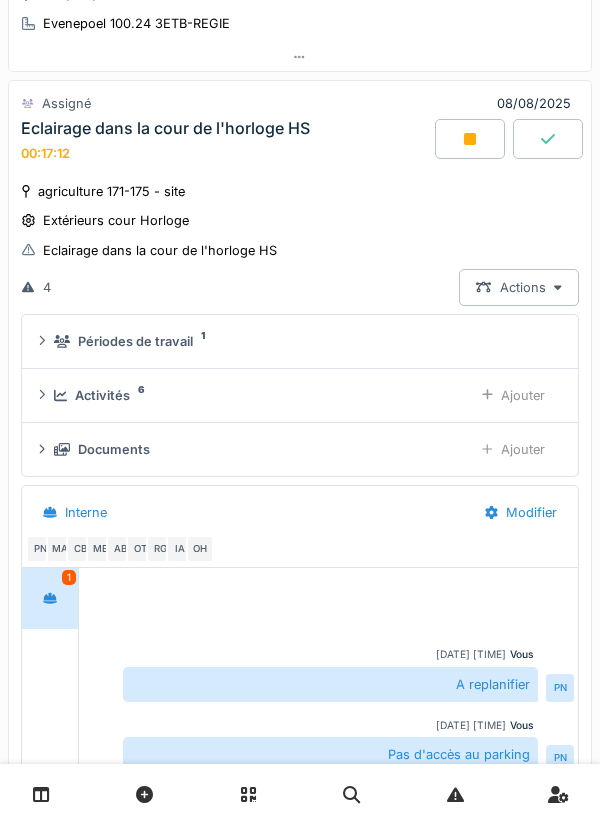 click on "Ajouter" at bounding box center (513, 449) 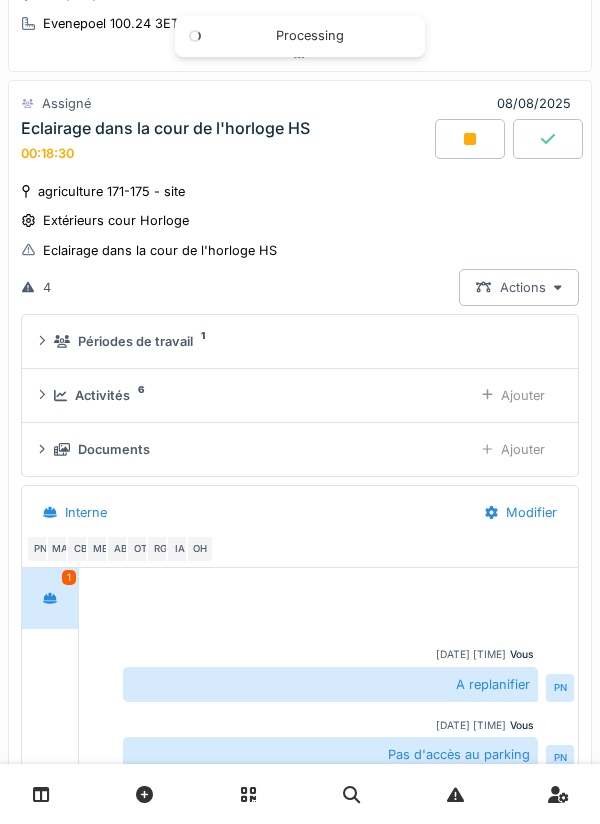 click on "Ajouter" at bounding box center [513, 395] 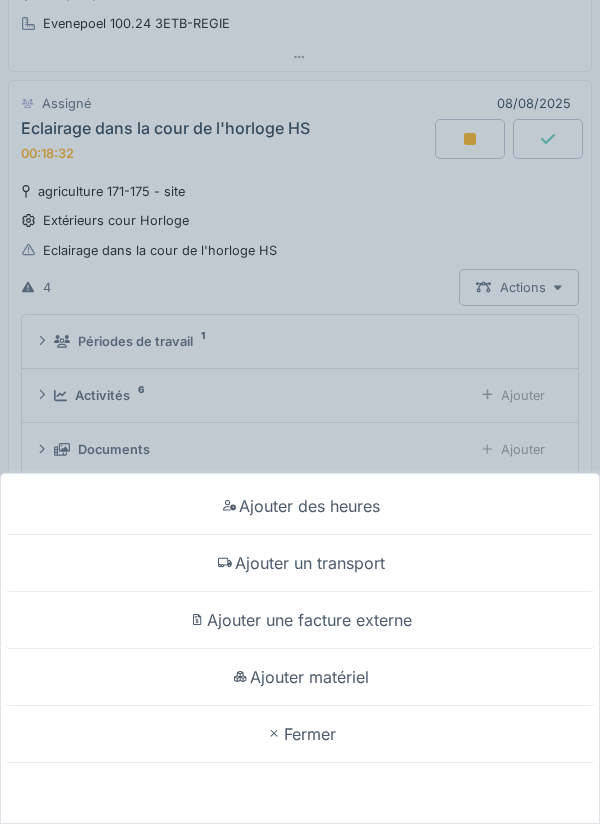 click on "Fermer" at bounding box center [300, 734] 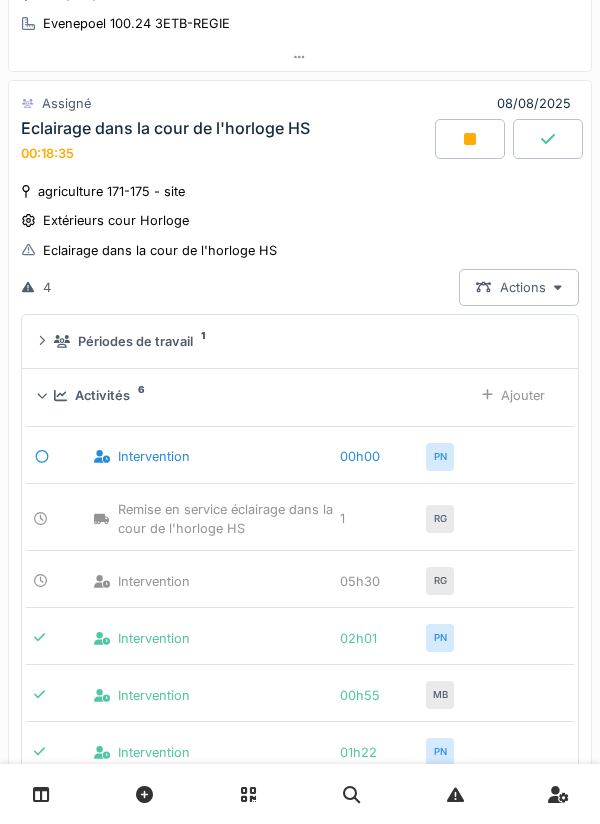 click on "Eclairage dans la cour de l'horloge HS" at bounding box center [149, 250] 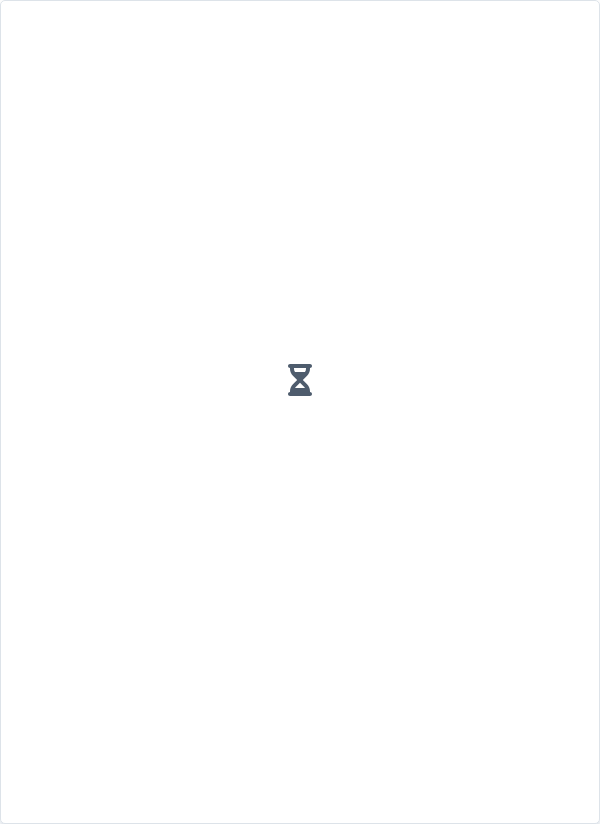 scroll, scrollTop: 0, scrollLeft: 0, axis: both 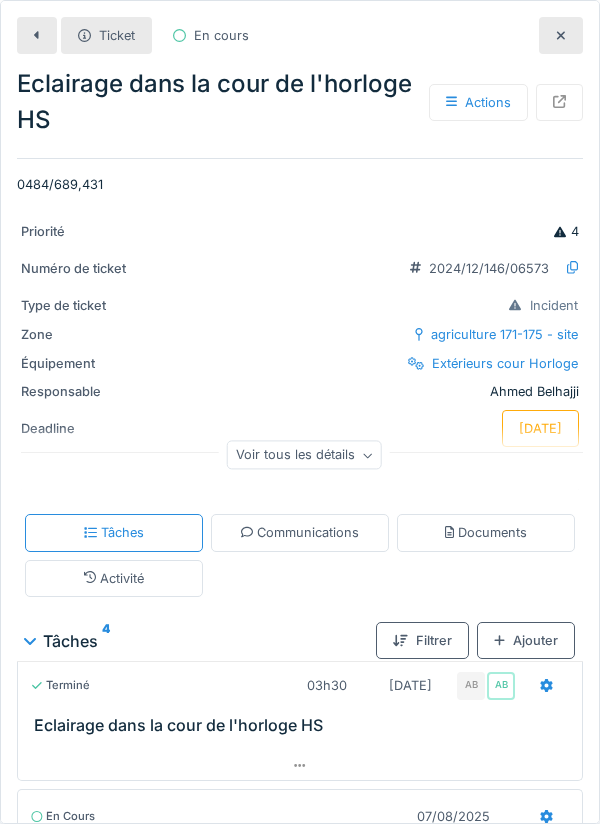 click on "Numéro de ticket [TICKET]" at bounding box center (300, 268) 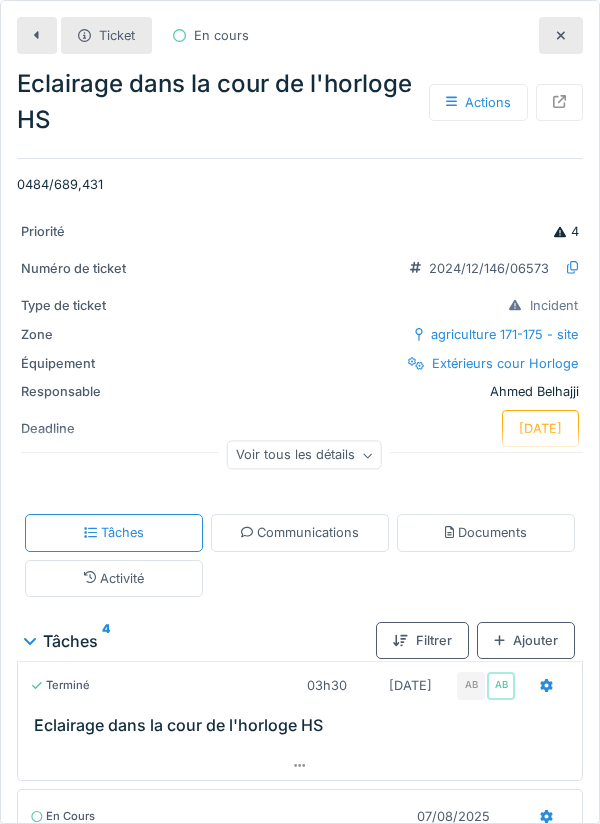 scroll, scrollTop: 466, scrollLeft: 0, axis: vertical 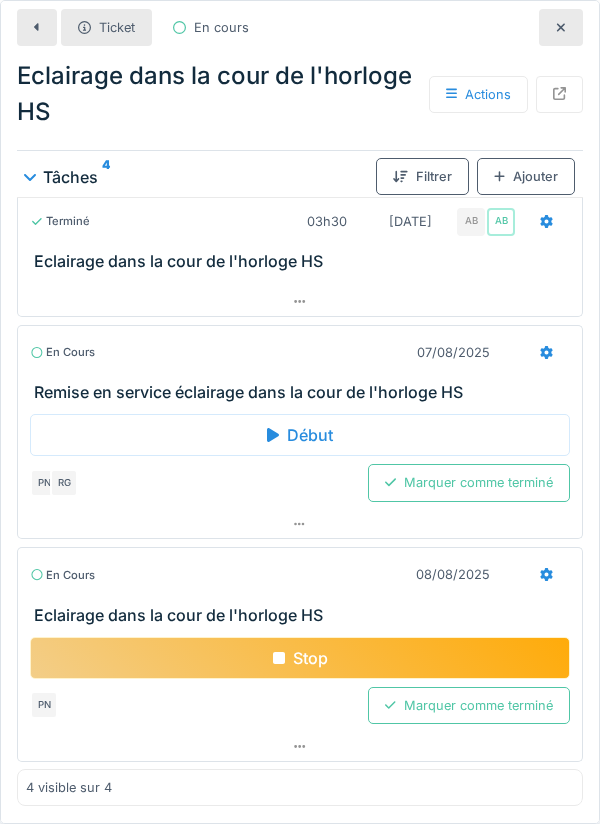 click on "En cours [DATE]" at bounding box center [300, 574] 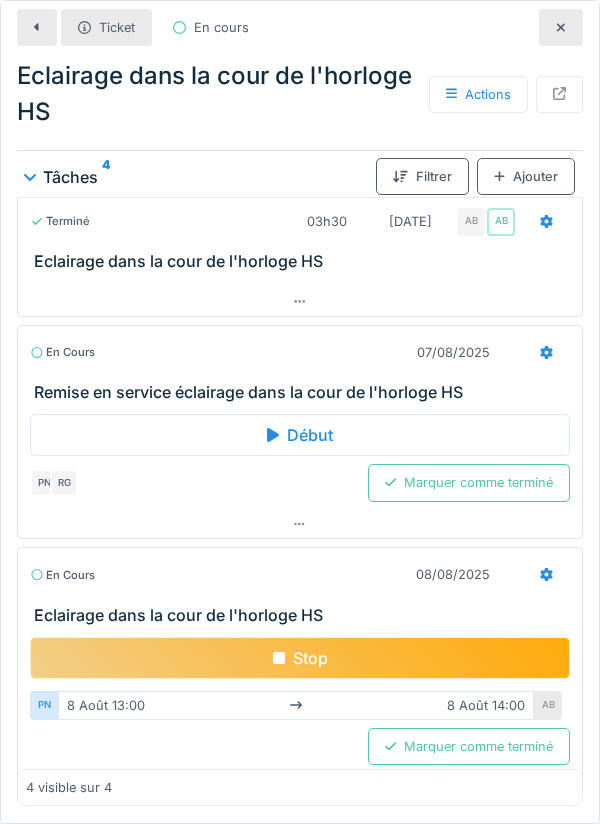 scroll, scrollTop: 192, scrollLeft: 0, axis: vertical 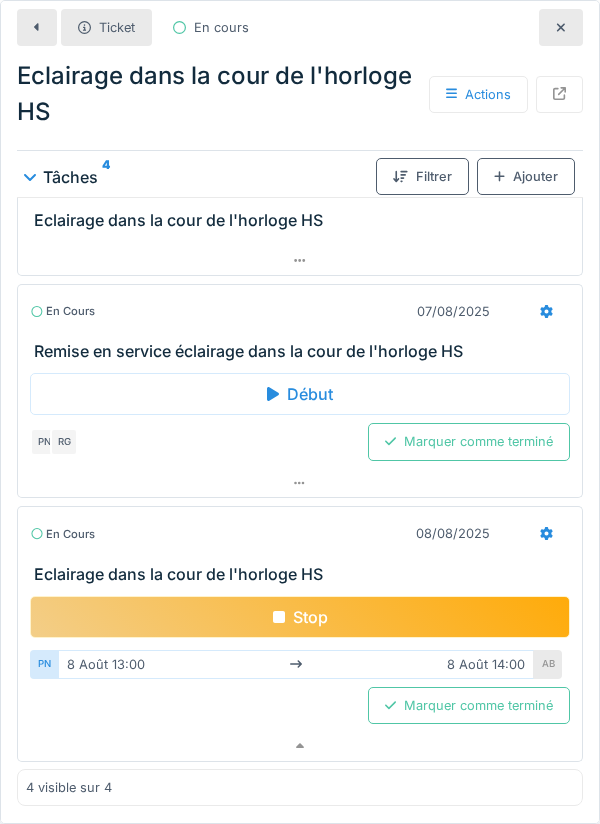 click on "Remise en service éclairage dans la cour de l'horloge HS" at bounding box center (304, 351) 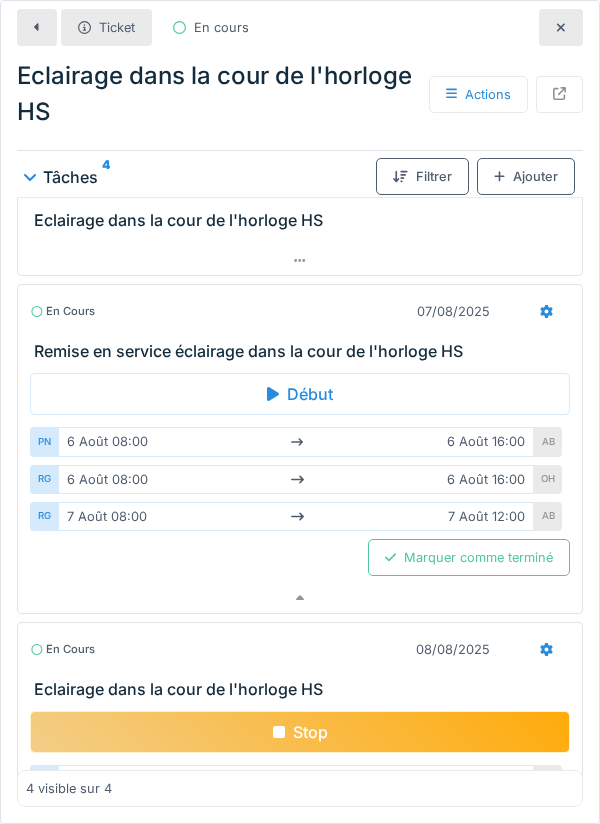 click at bounding box center [300, 260] 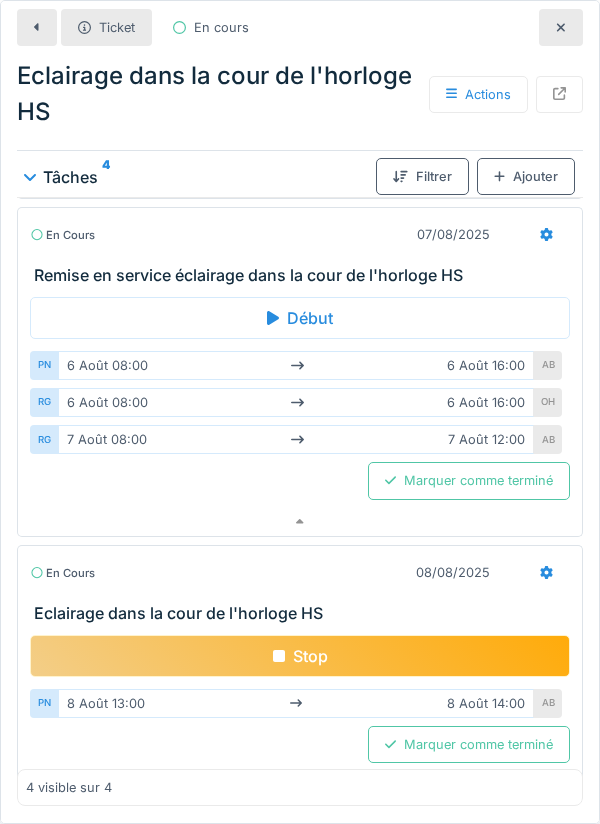 scroll, scrollTop: 364, scrollLeft: 0, axis: vertical 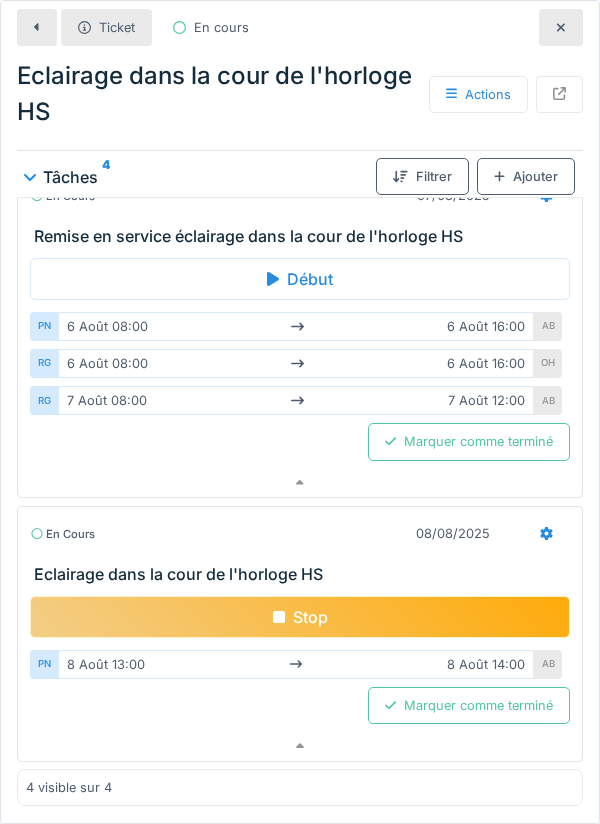 click at bounding box center (300, 746) 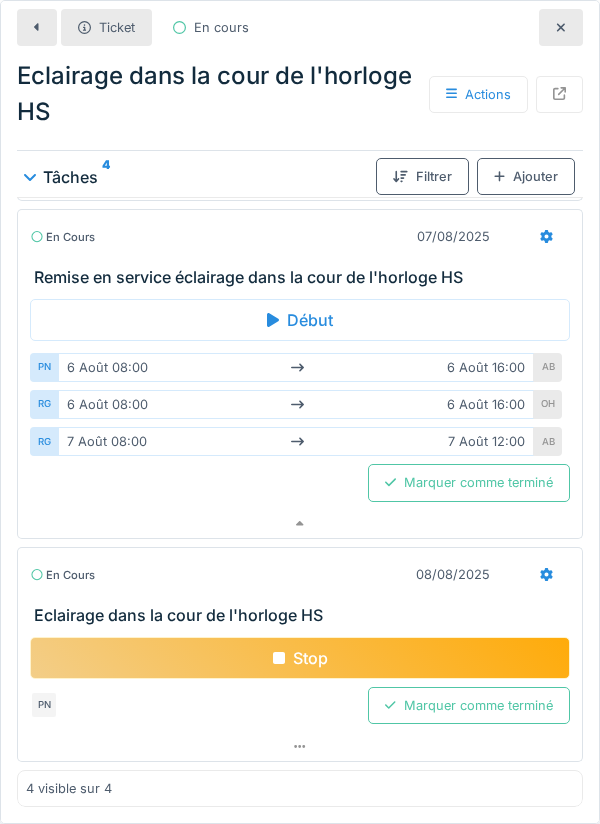 scroll, scrollTop: 0, scrollLeft: 0, axis: both 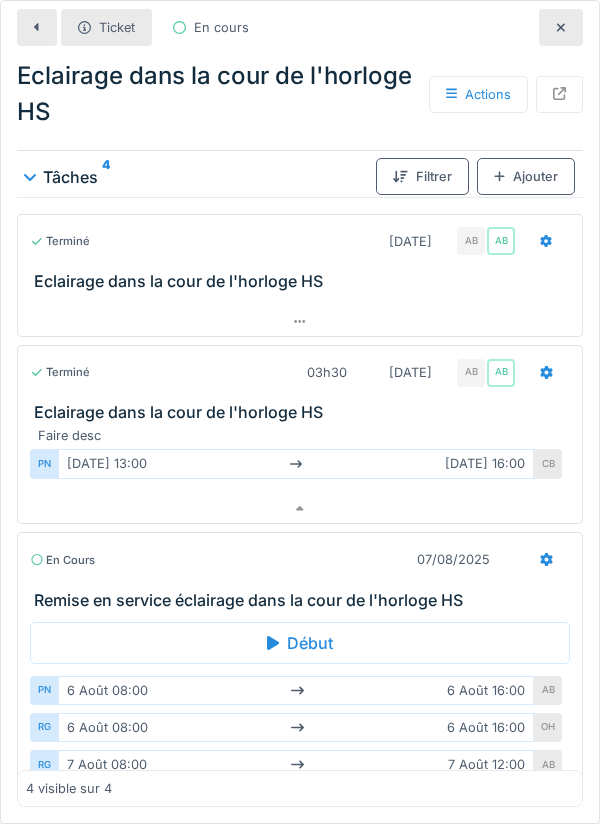 click on "Ajouter" at bounding box center [526, 176] 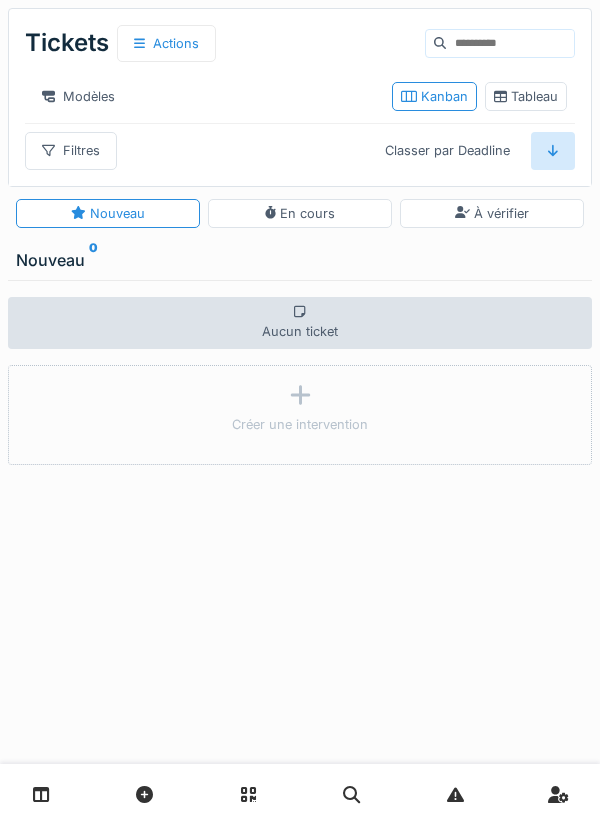 scroll, scrollTop: 0, scrollLeft: 0, axis: both 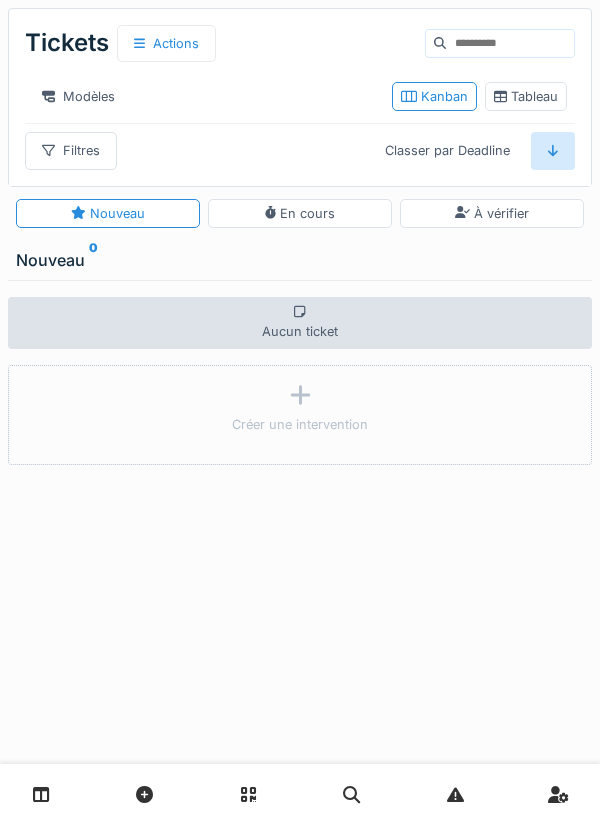 click at bounding box center (41, 794) 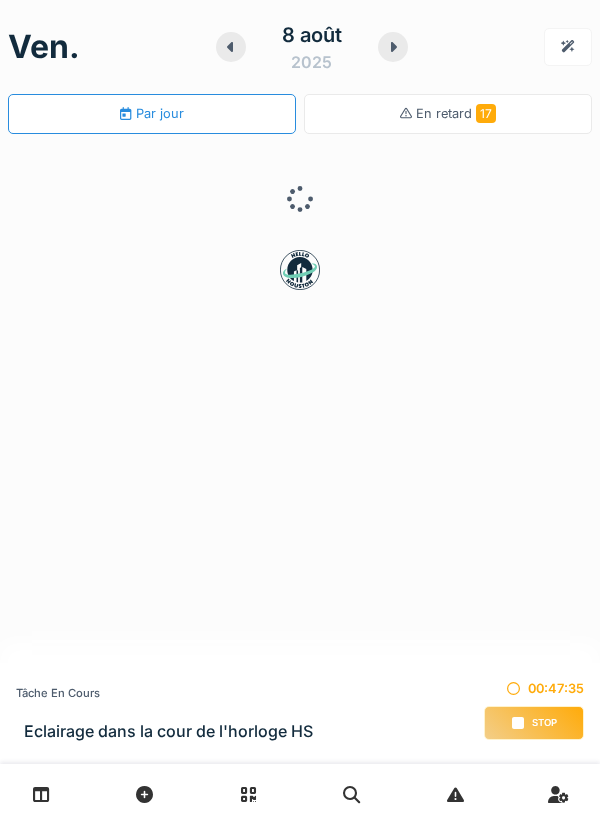 scroll, scrollTop: 0, scrollLeft: 0, axis: both 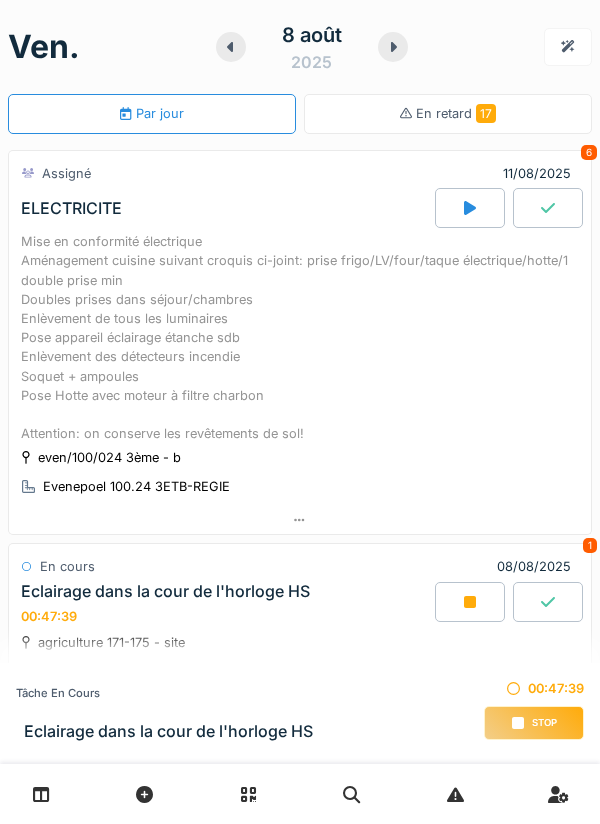click on "agriculture 171-175 - site" at bounding box center (111, 642) 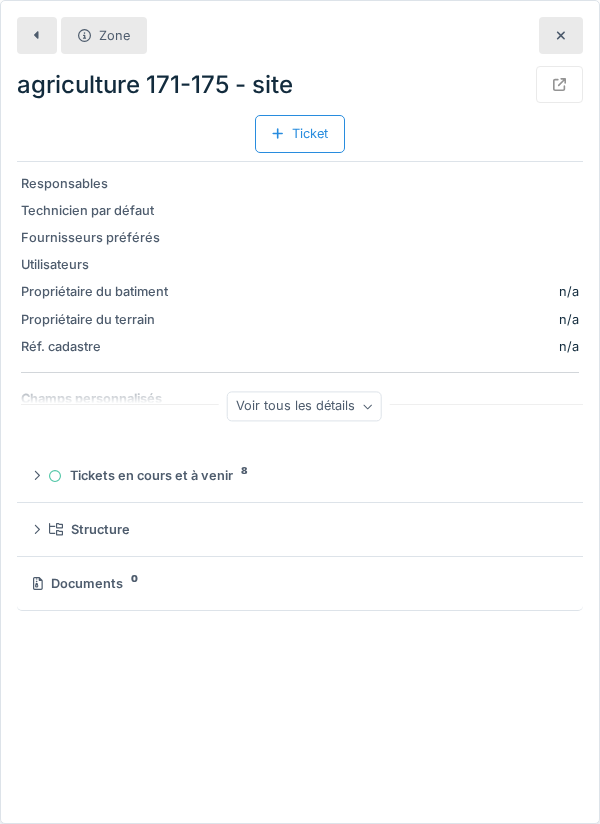 scroll, scrollTop: 0, scrollLeft: 0, axis: both 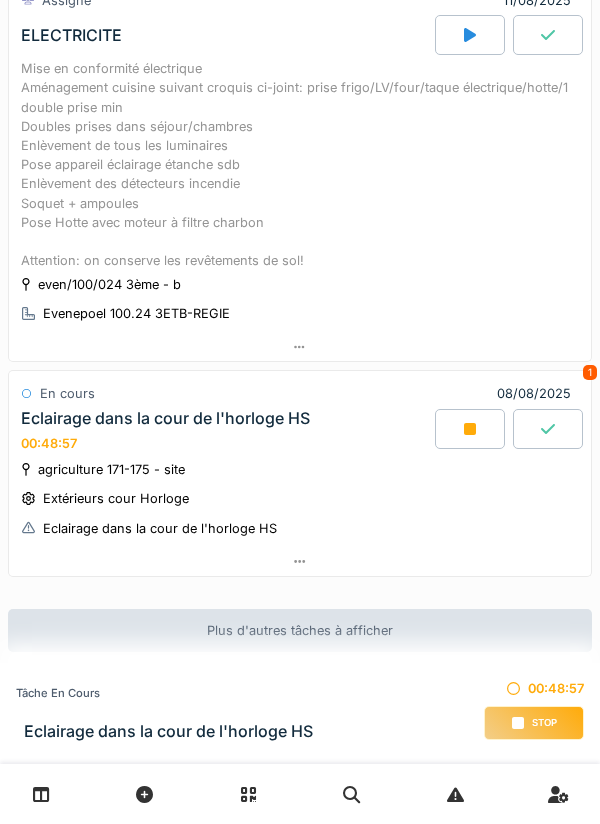 click on "agriculture 171-175 - site Extérieurs cour Horloge Eclairage dans la cour de l'horloge HS" at bounding box center [300, 499] 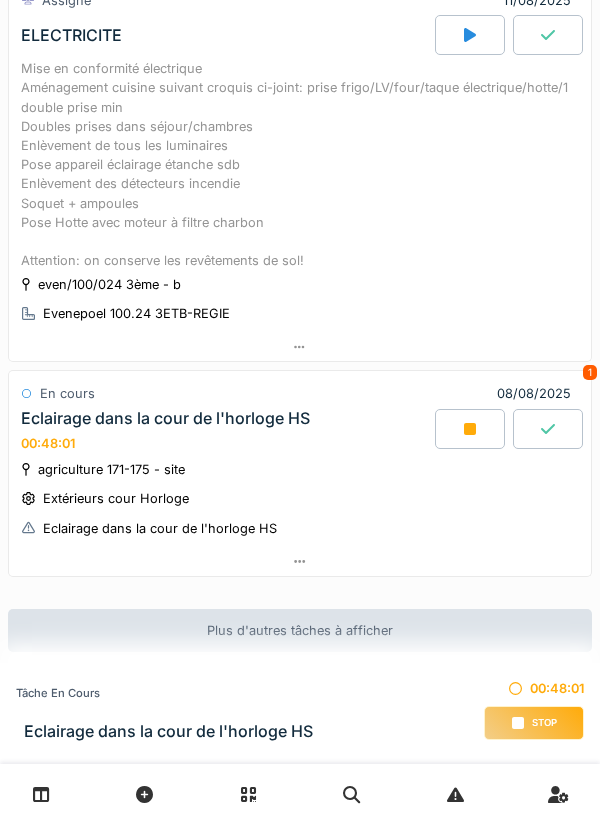 click at bounding box center (470, 429) 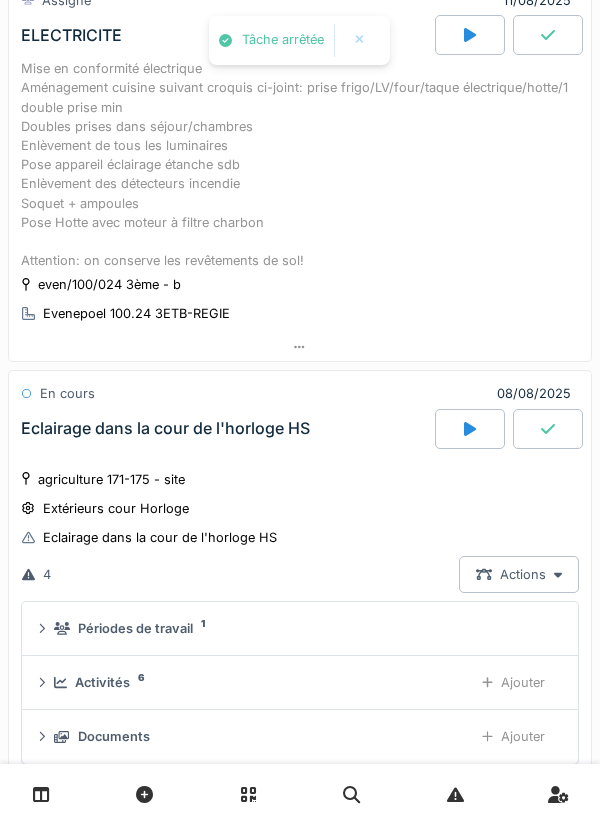 scroll, scrollTop: 463, scrollLeft: 0, axis: vertical 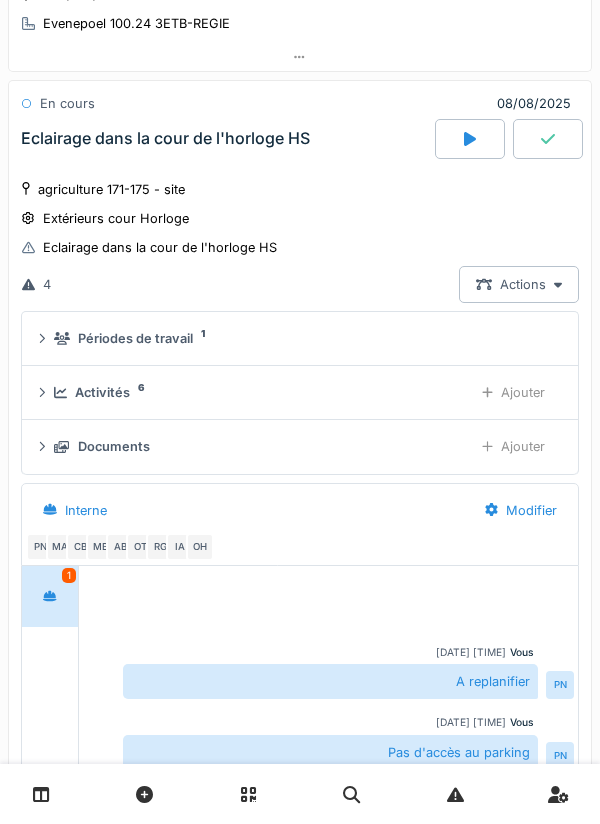 click on "Ajouter" at bounding box center [513, 392] 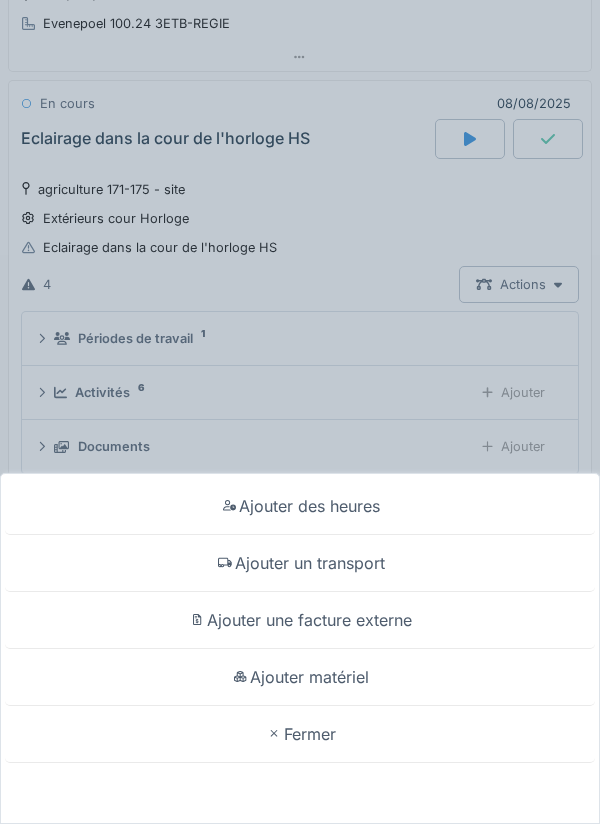 click on "Fermer" at bounding box center [300, 734] 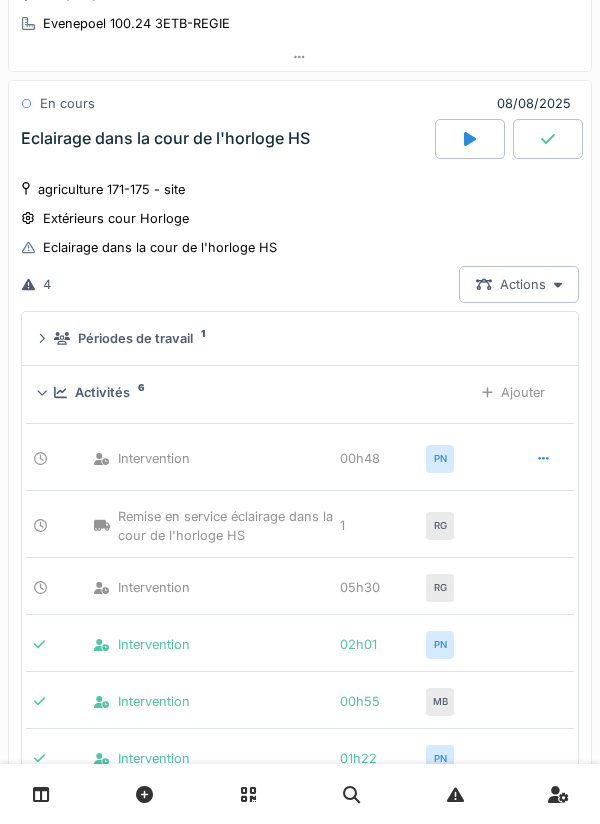 click on "Ajouter" at bounding box center (513, 392) 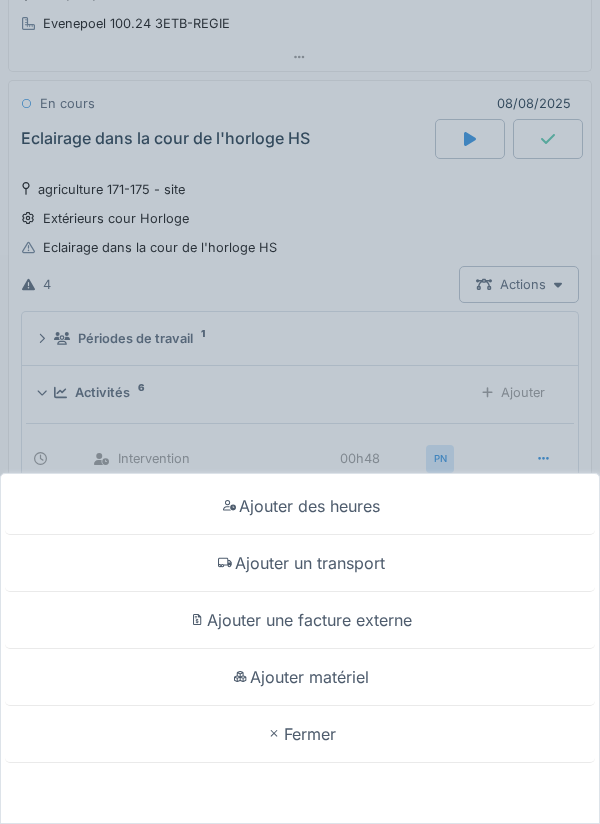 click on "Fermer" at bounding box center [300, 734] 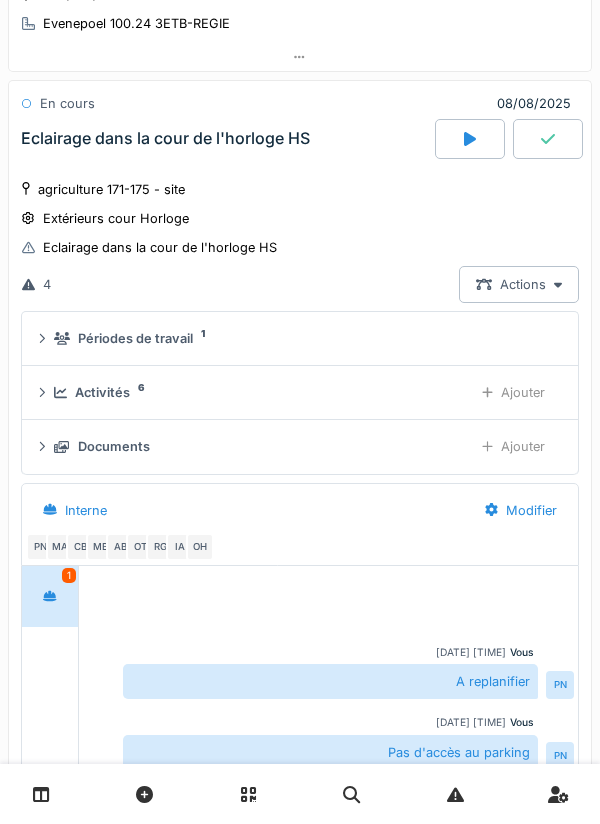 click on "Ajouter" at bounding box center [513, 392] 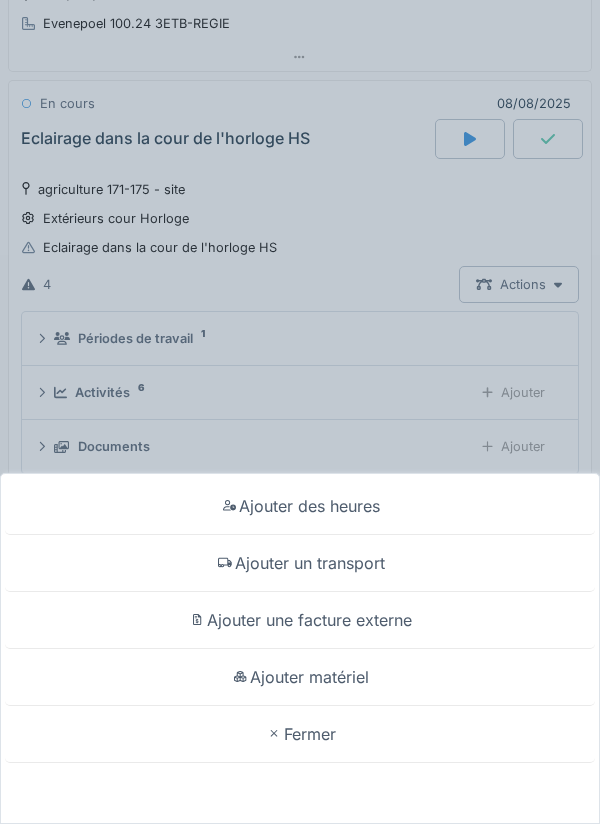 click on "Fermer" at bounding box center [300, 734] 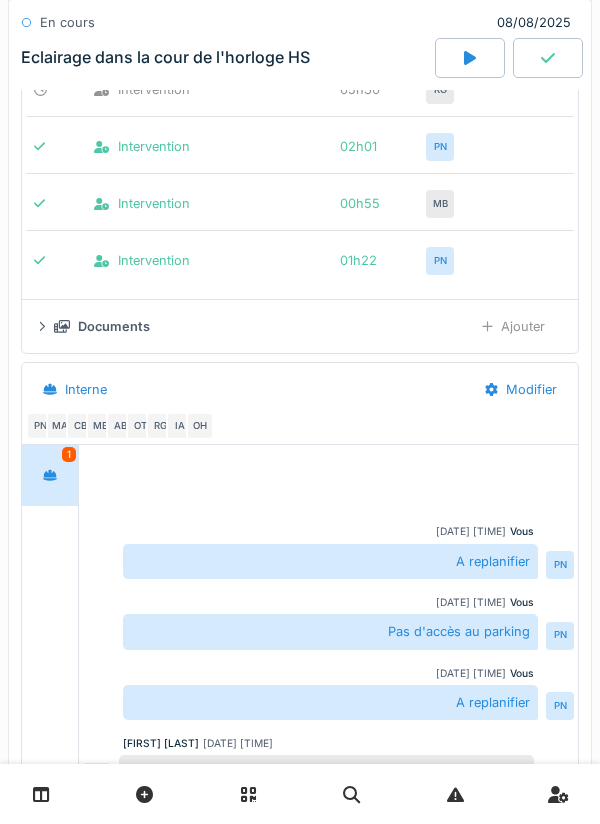 scroll, scrollTop: 962, scrollLeft: 0, axis: vertical 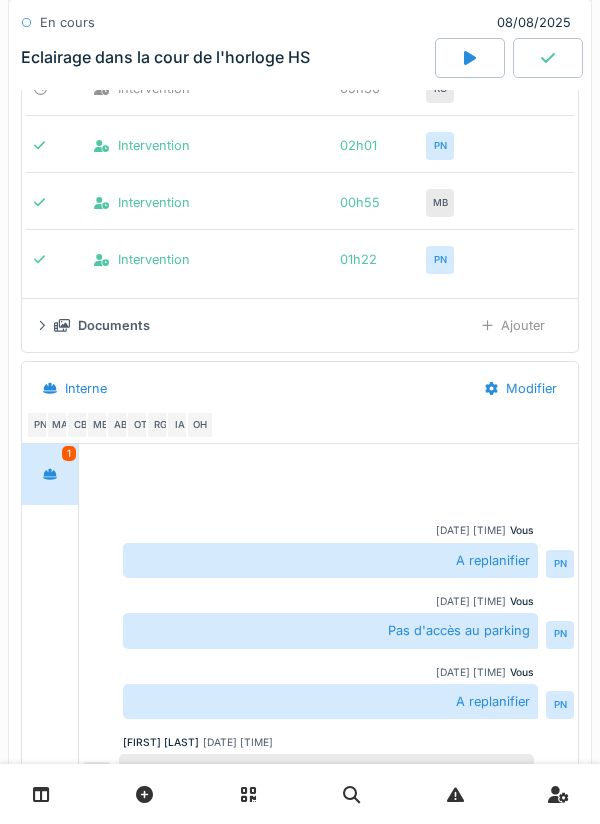 click on "Ajouter" at bounding box center [513, 325] 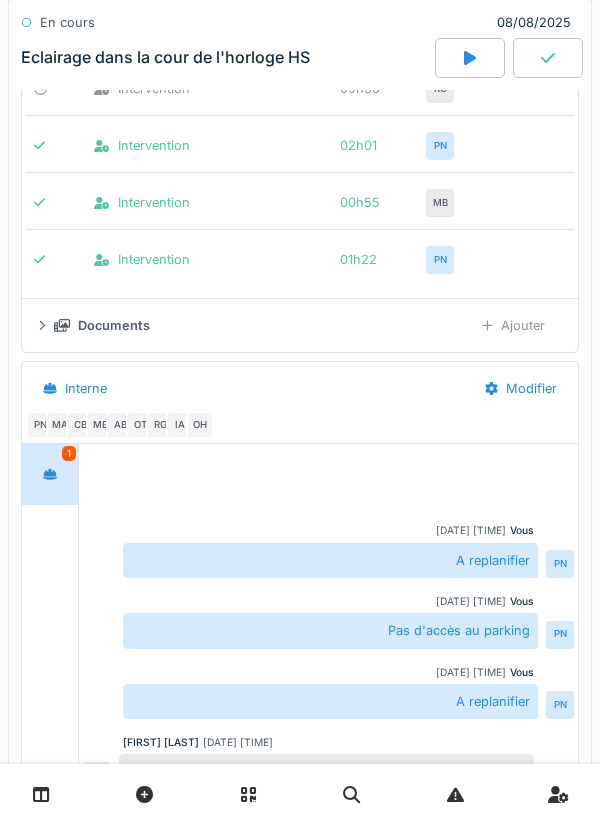 scroll, scrollTop: 1284, scrollLeft: 0, axis: vertical 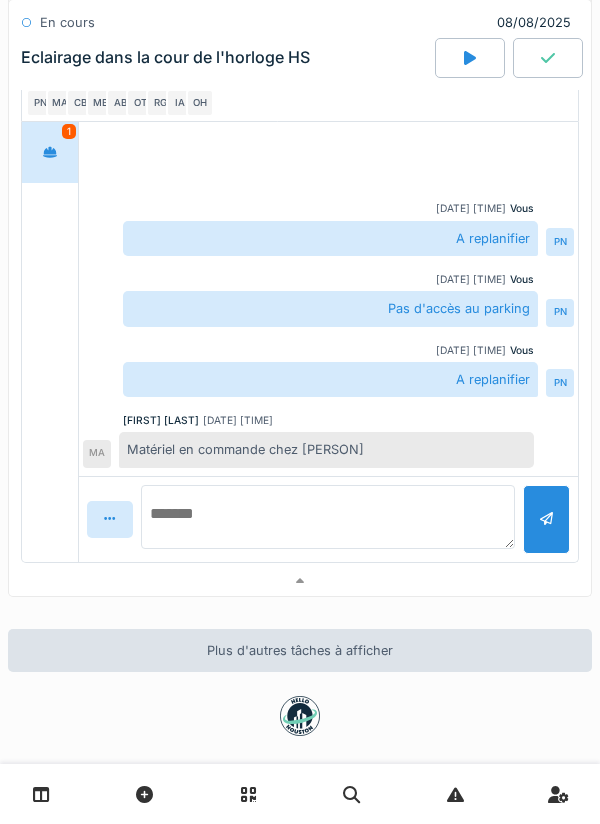click at bounding box center (328, 517) 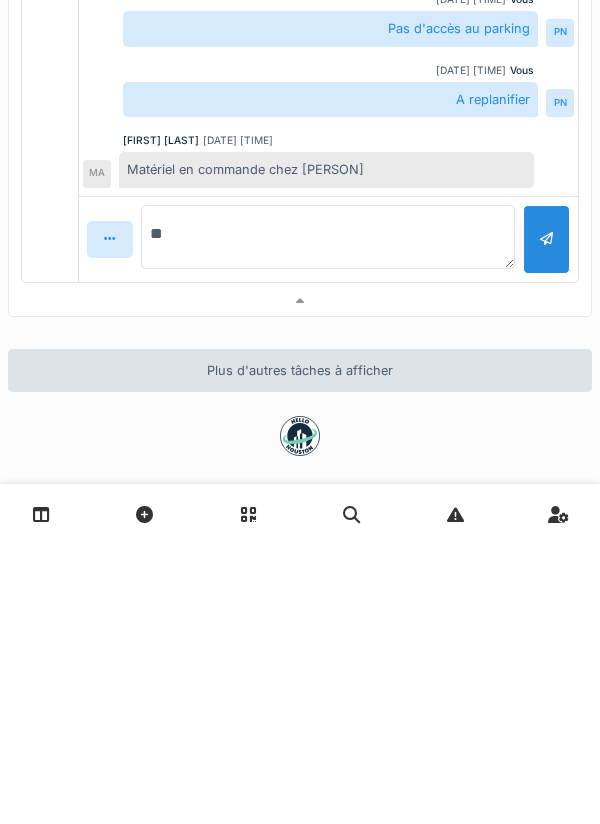 type on "*" 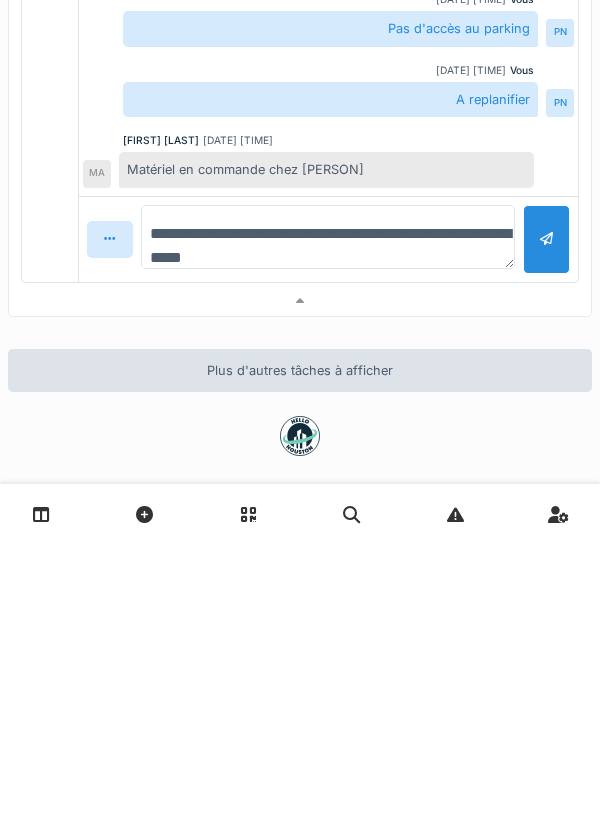 type on "**********" 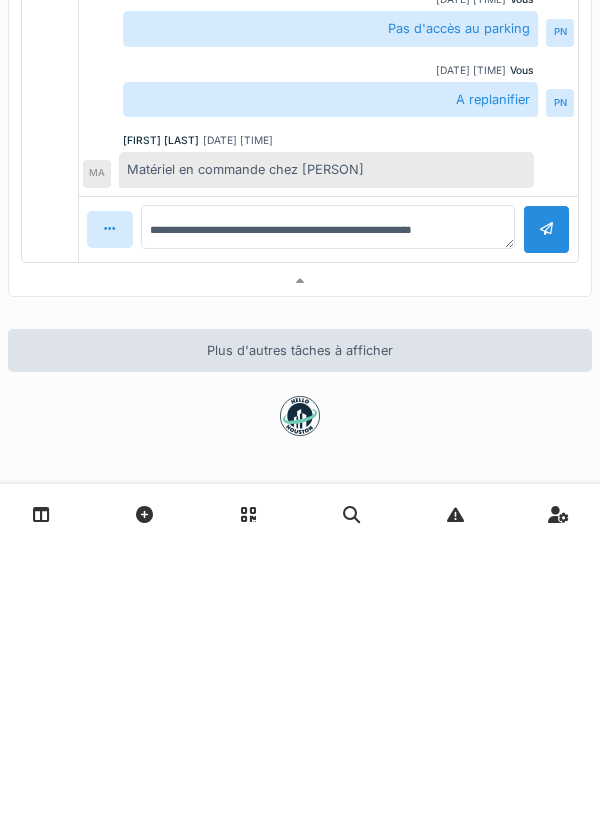 click at bounding box center (546, 509) 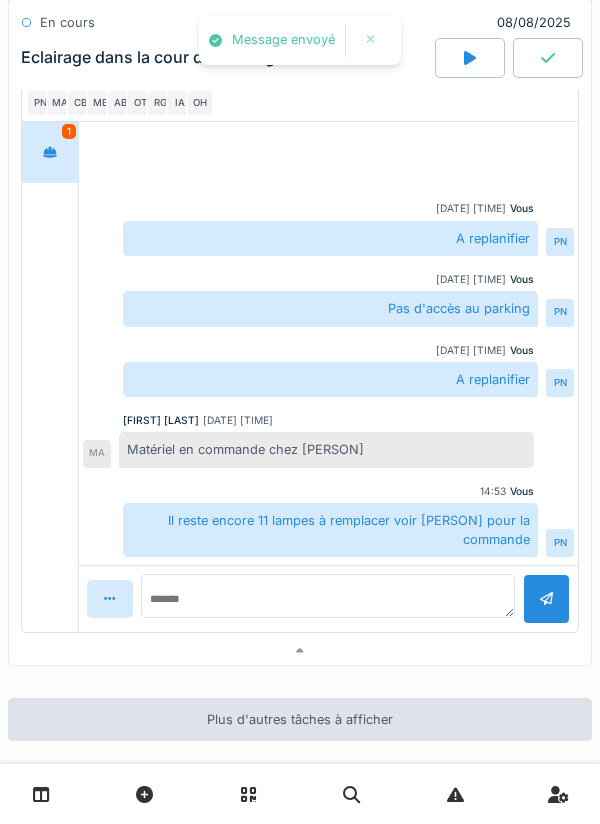 click on "Vous   14:53 Il reste encore 11 lampes à remplacer voir Omar pour la commande  PN" at bounding box center (328, 521) 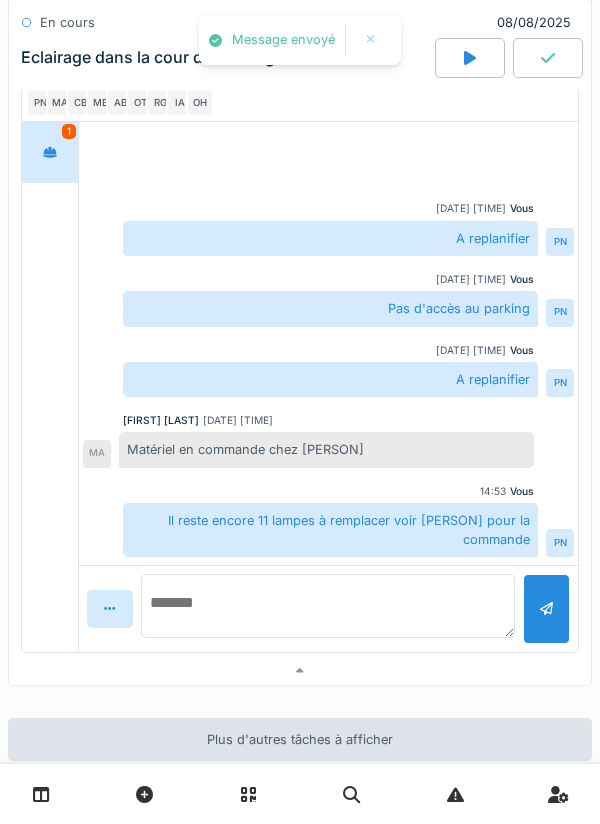 click at bounding box center (328, 606) 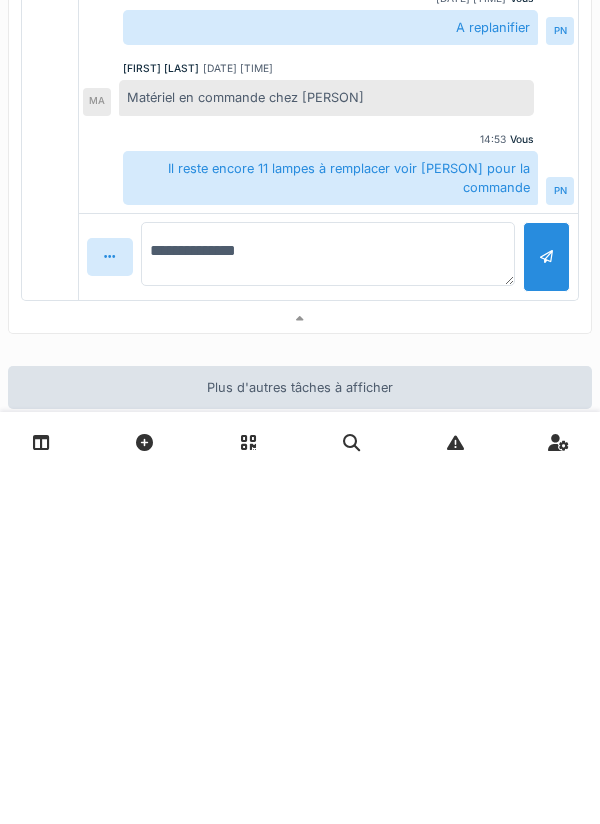 type on "**********" 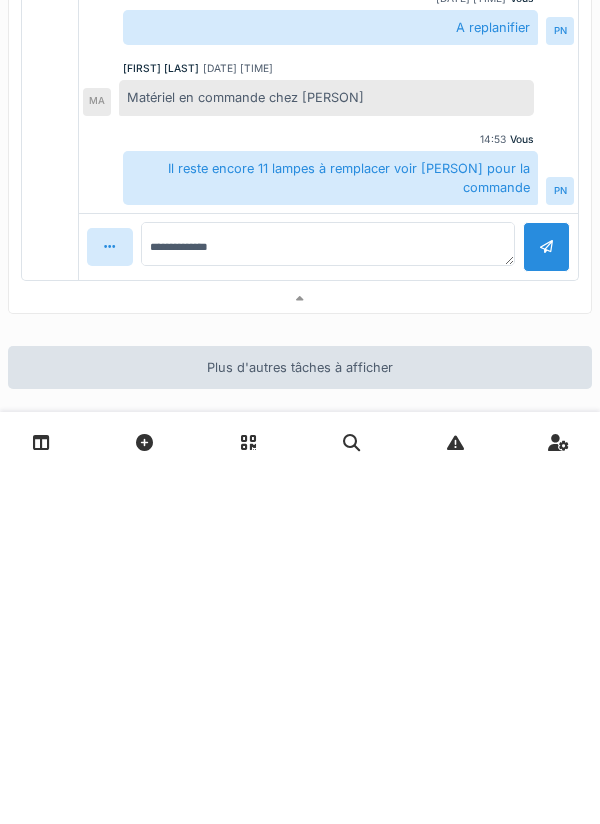 click at bounding box center [546, 598] 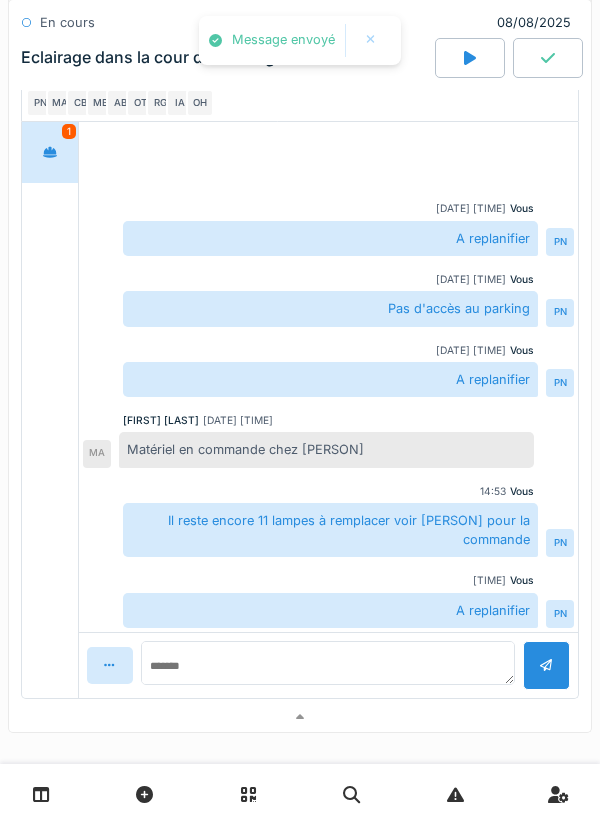 scroll, scrollTop: 4, scrollLeft: 0, axis: vertical 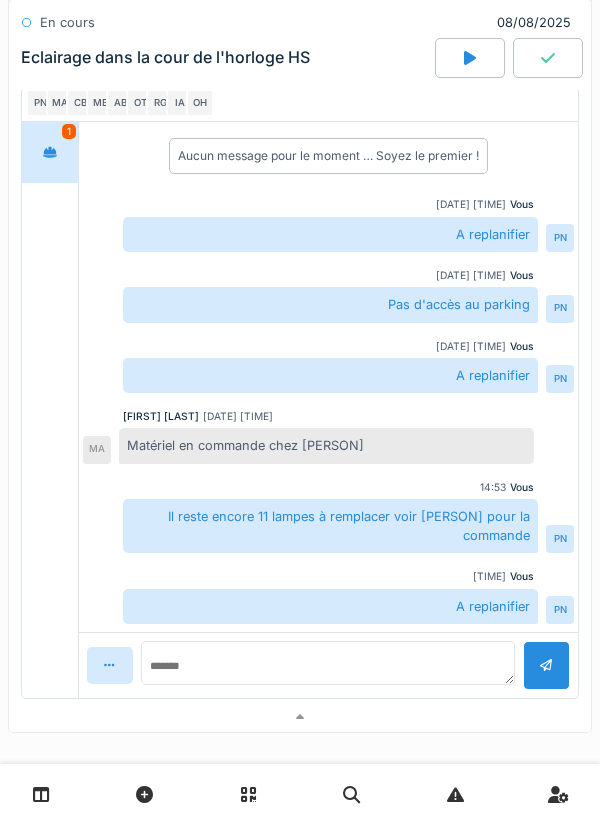 click at bounding box center [41, 794] 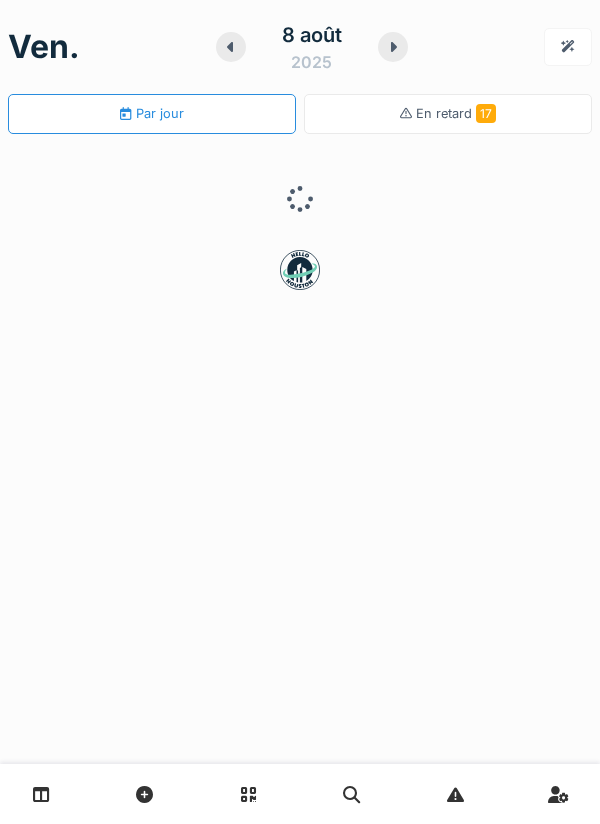 scroll, scrollTop: 0, scrollLeft: 0, axis: both 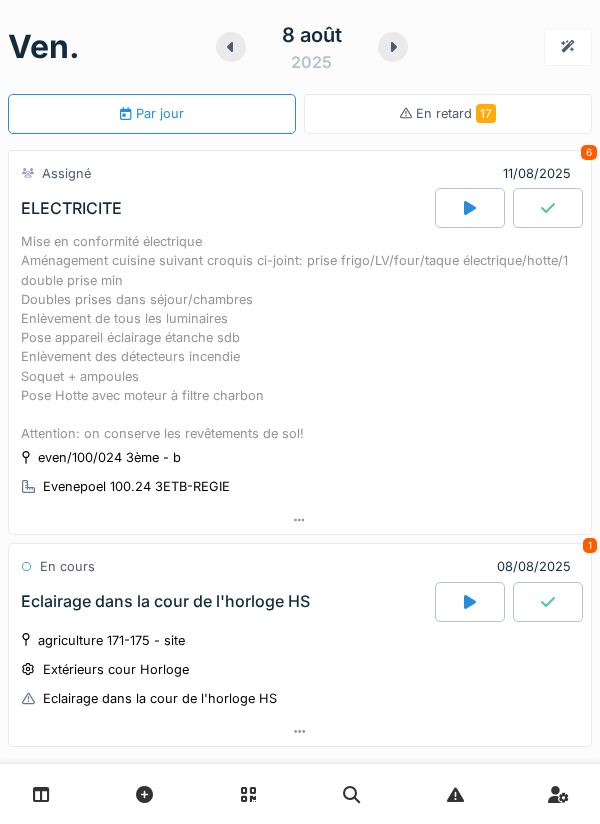 click 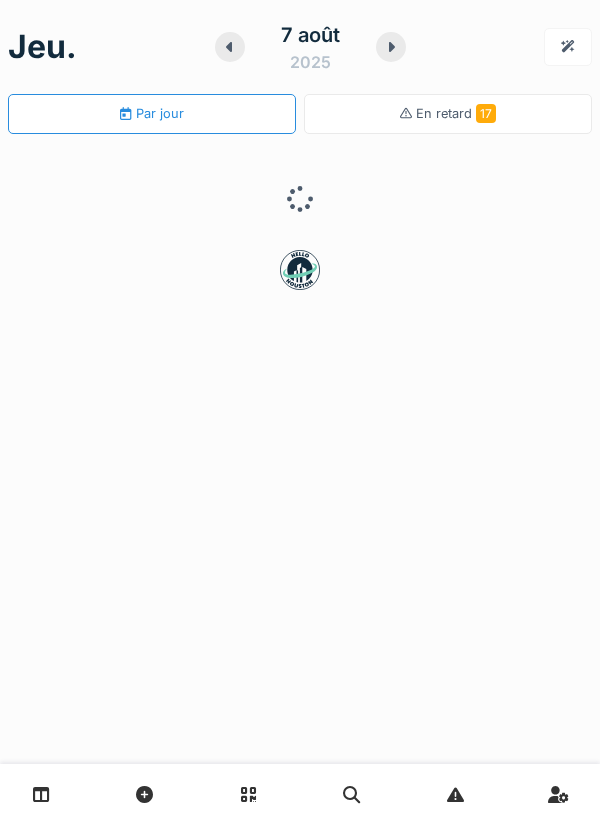 click 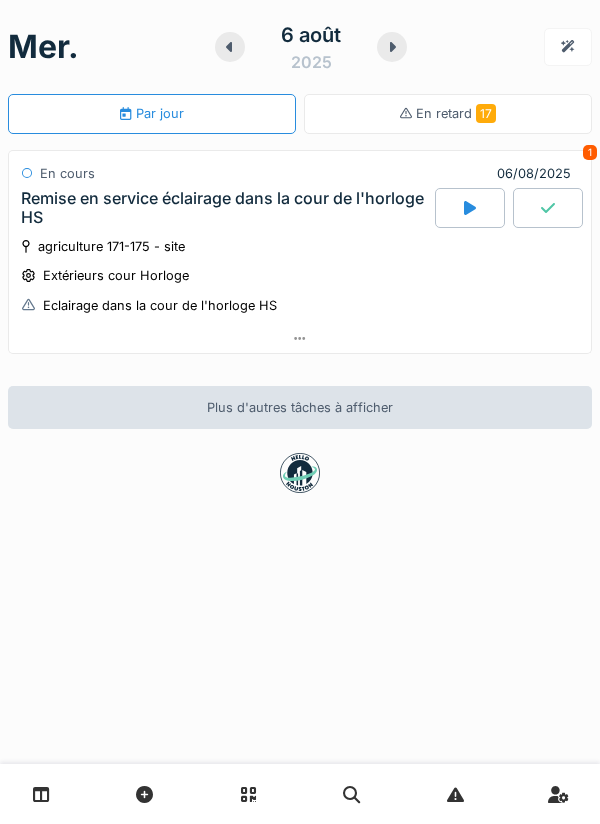 click 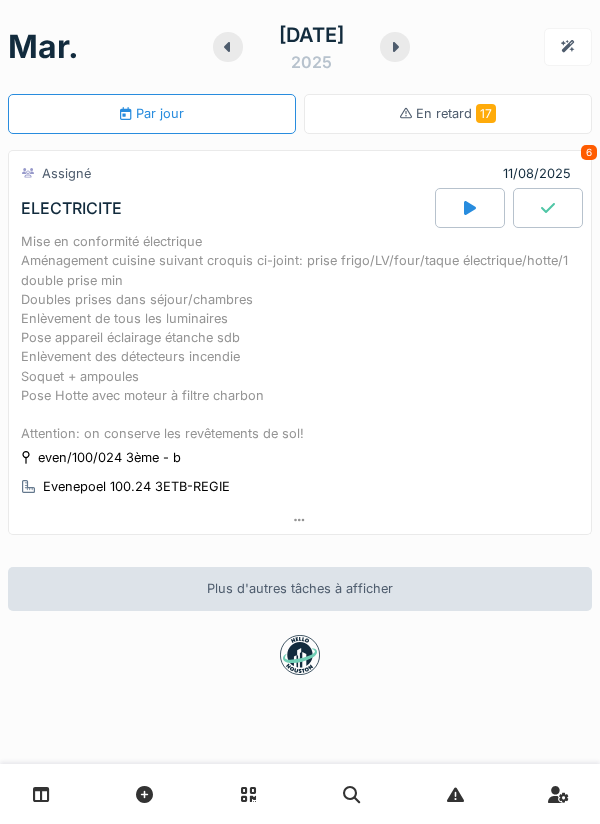 click 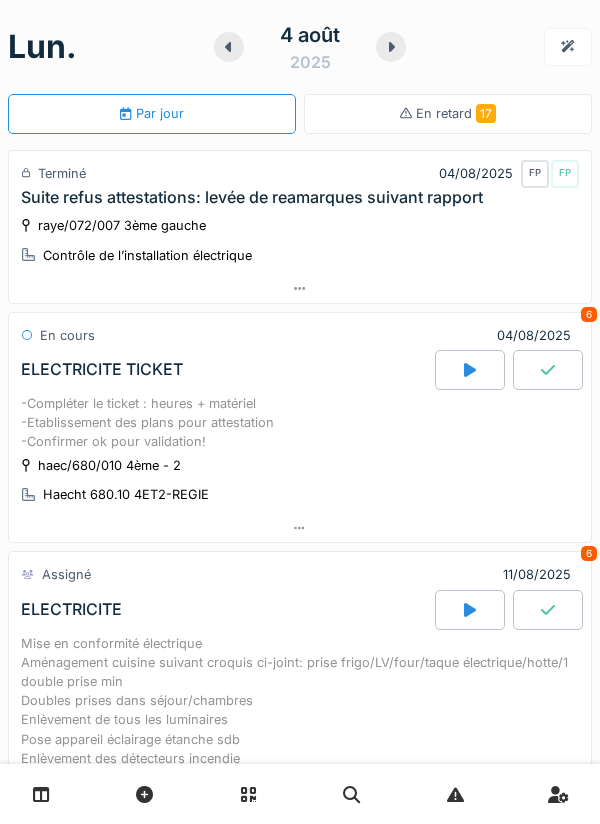 click on "-Compléter le ticket : heures + matériel
-Etablissement des plans pour attestation
-Confirmer ok pour validation!" at bounding box center [300, 423] 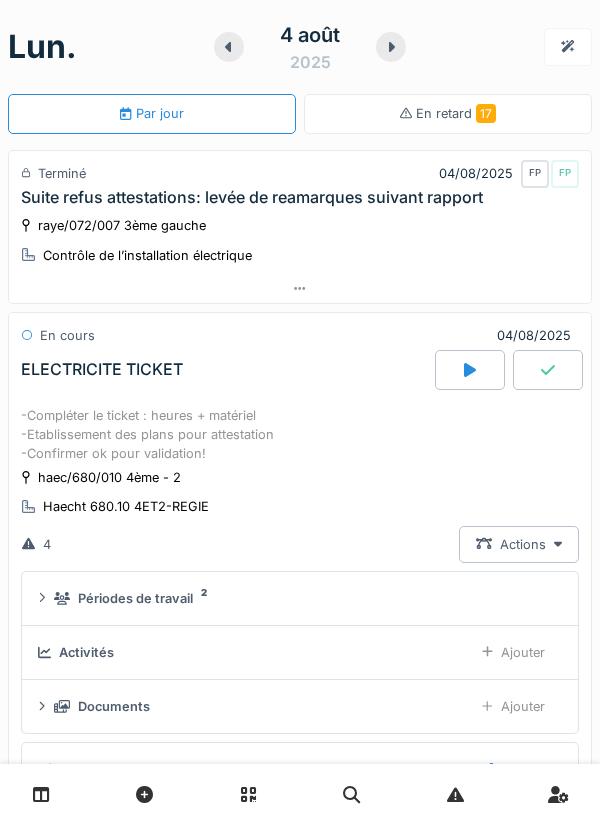 scroll, scrollTop: 229, scrollLeft: 0, axis: vertical 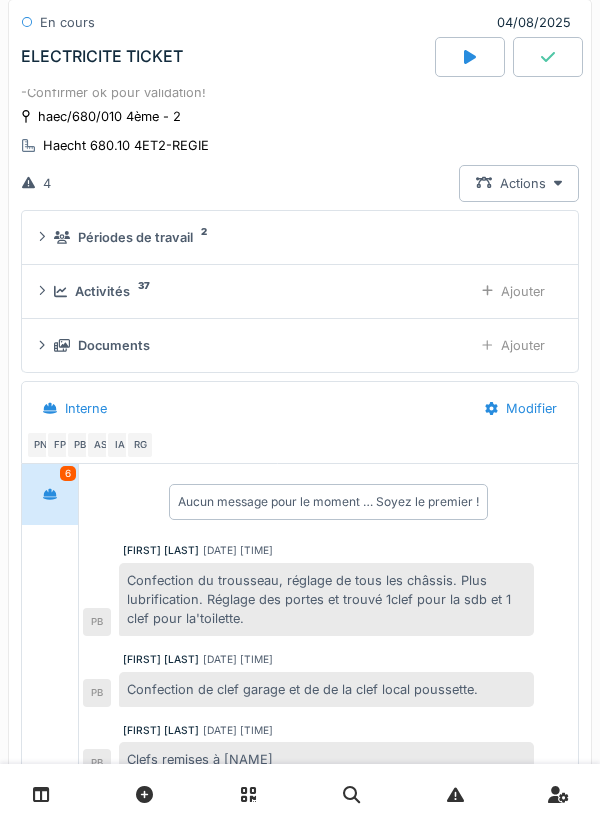 click on "Ajouter" at bounding box center [513, 345] 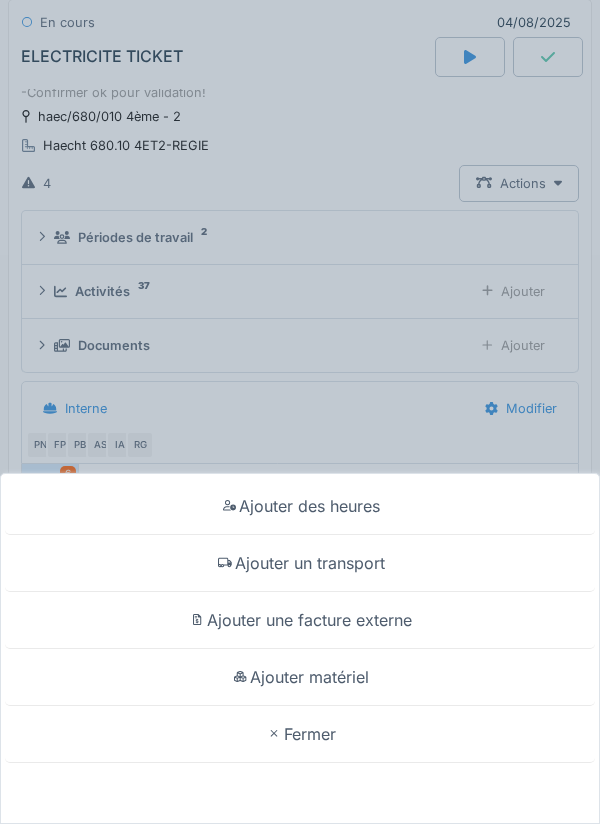 click on "Ajouter matériel" at bounding box center [300, 677] 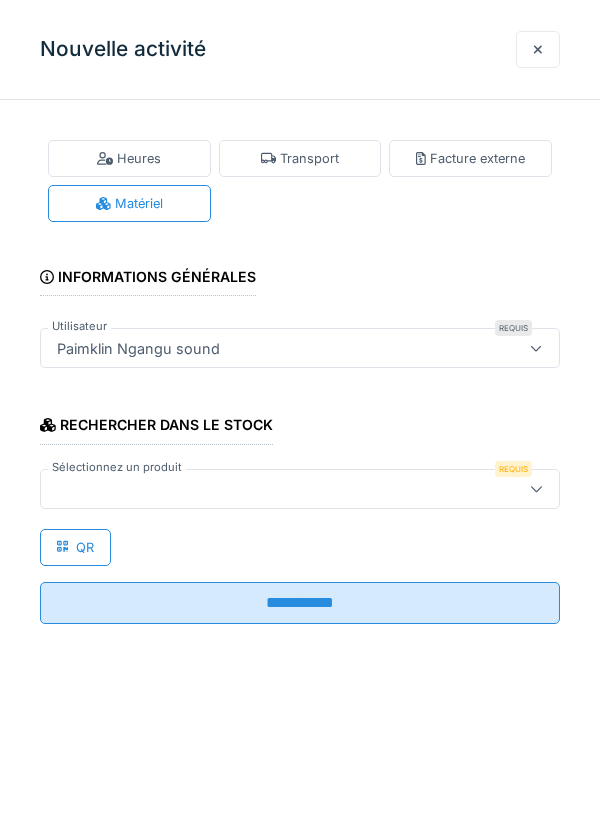 click at bounding box center [267, 489] 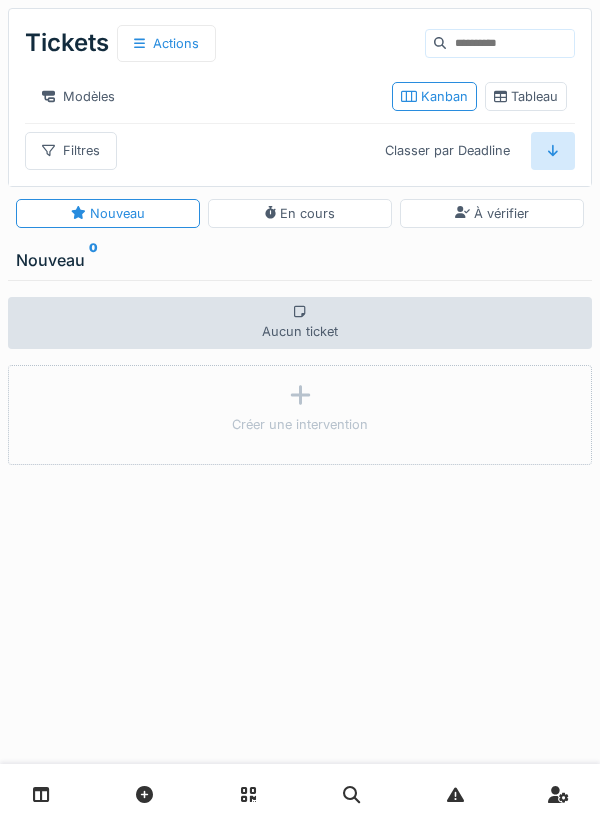 scroll, scrollTop: 0, scrollLeft: 0, axis: both 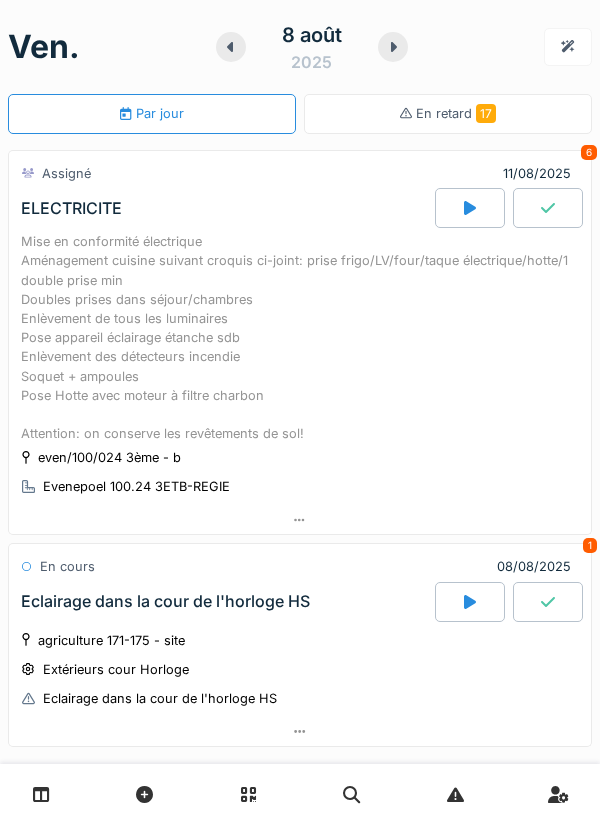 click 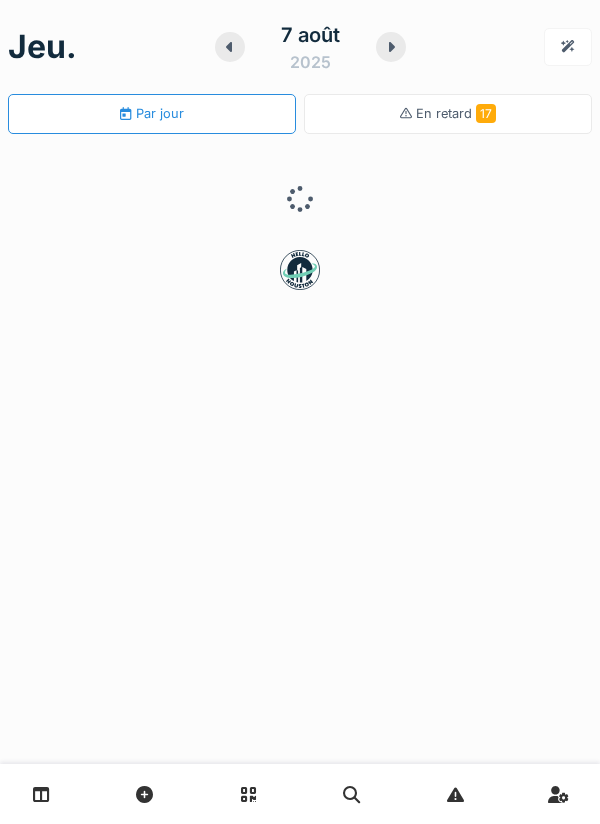 click 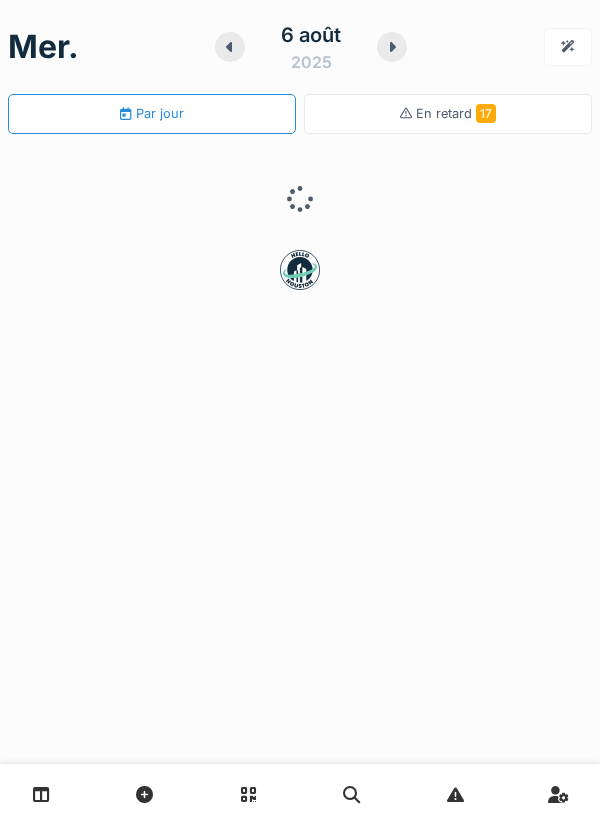 click 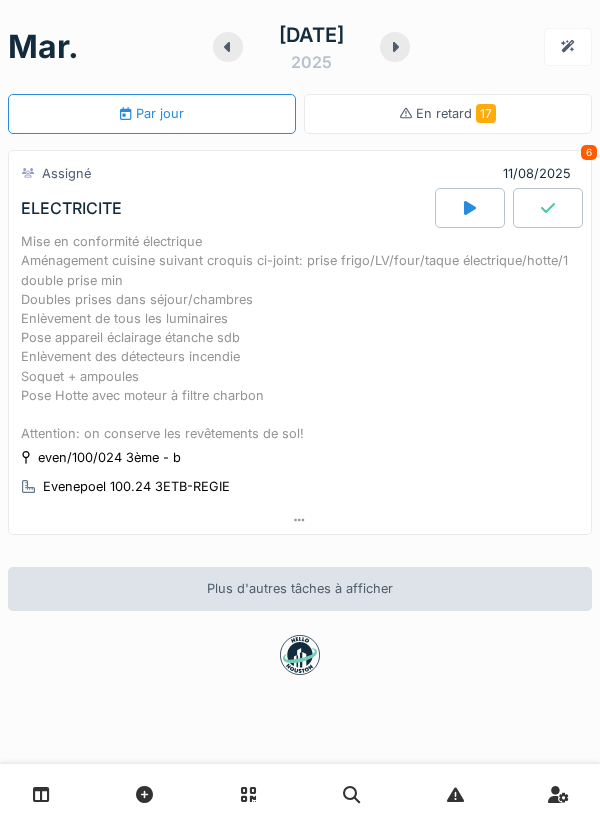click at bounding box center [228, 47] 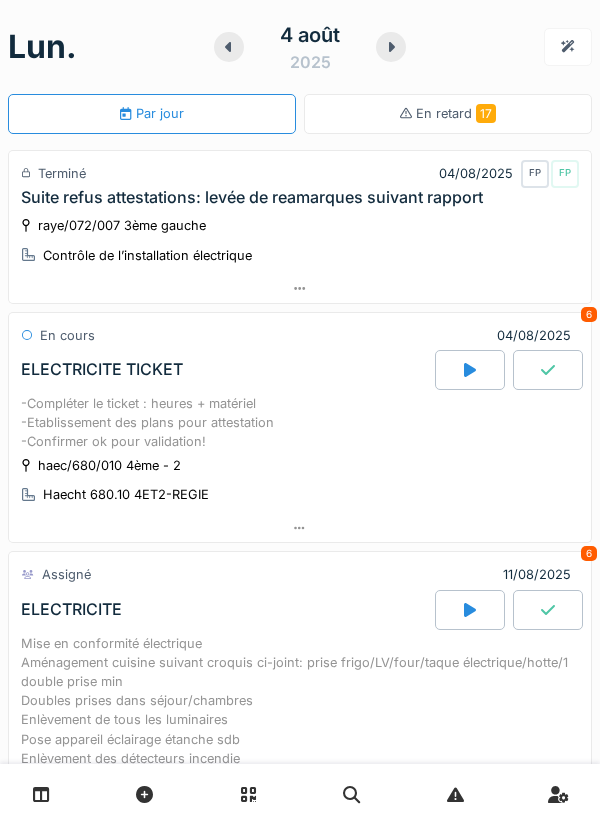 click on "-Compléter le ticket : heures + matériel
-Etablissement des plans pour attestation
-Confirmer ok pour validation!" at bounding box center (300, 423) 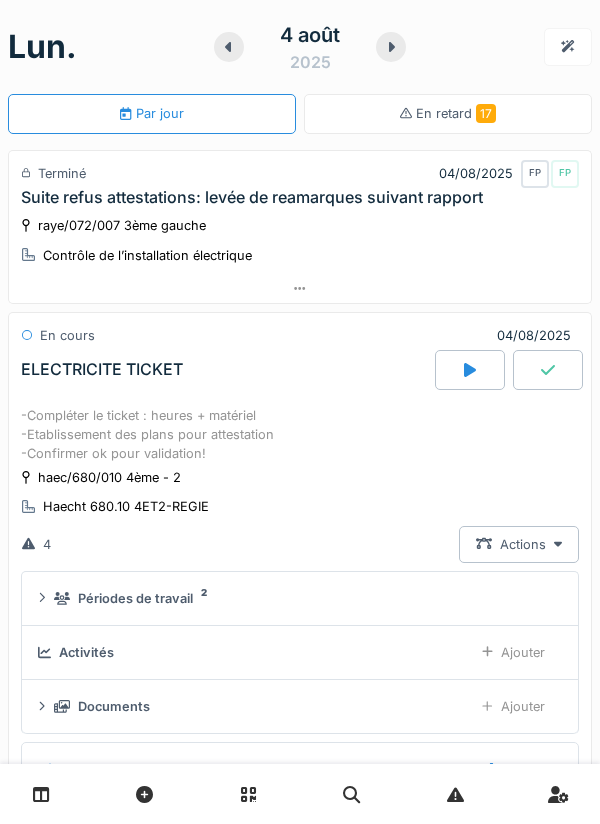 scroll, scrollTop: 230, scrollLeft: 0, axis: vertical 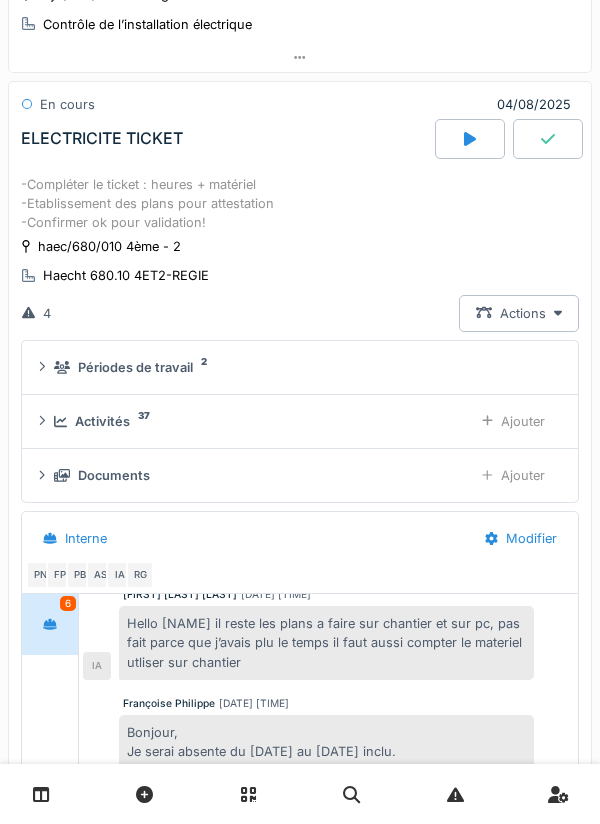 click on "Ajouter" at bounding box center (513, 421) 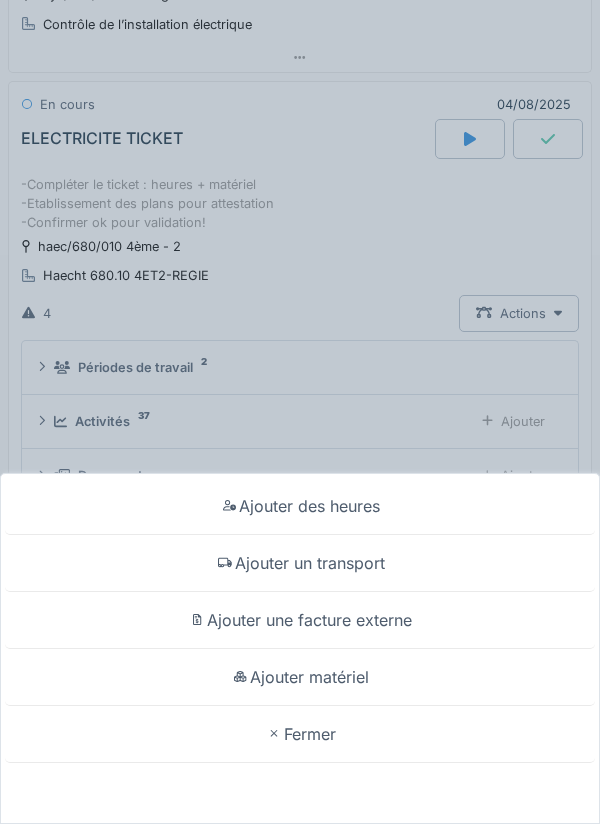 click on "Ajouter matériel" at bounding box center (300, 677) 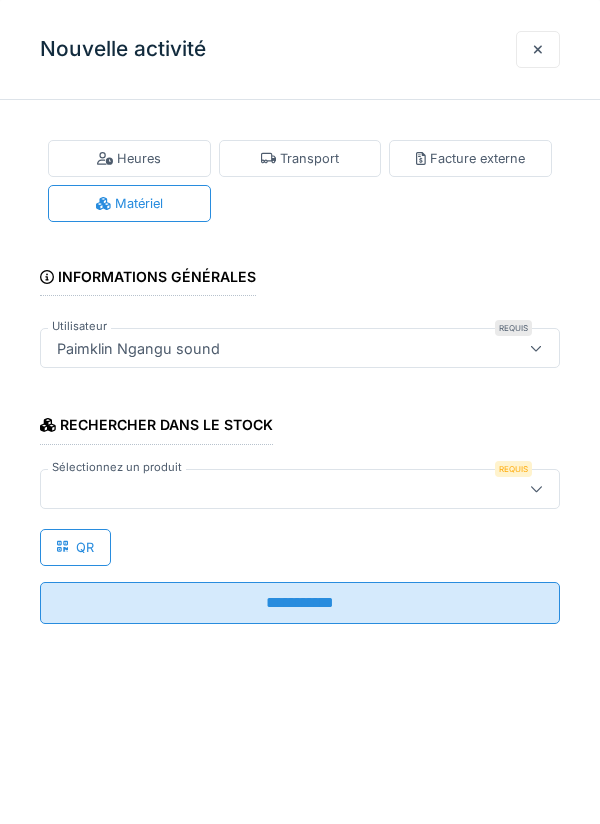 click at bounding box center (267, 489) 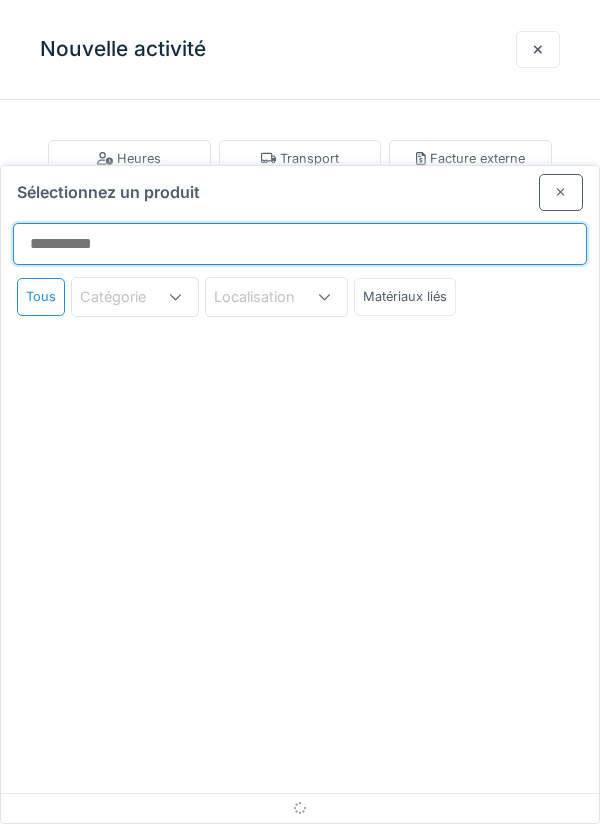click on "Sélectionnez un produit" at bounding box center [300, 244] 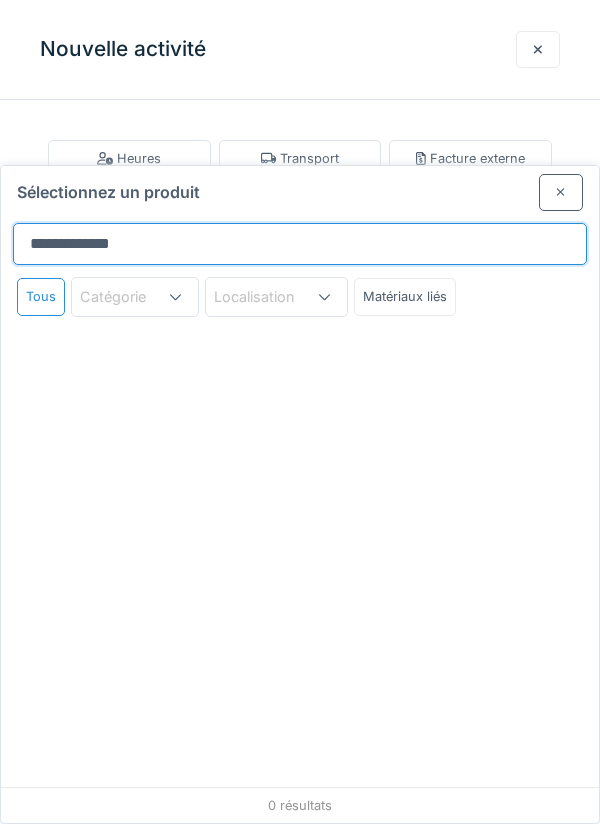 type on "**********" 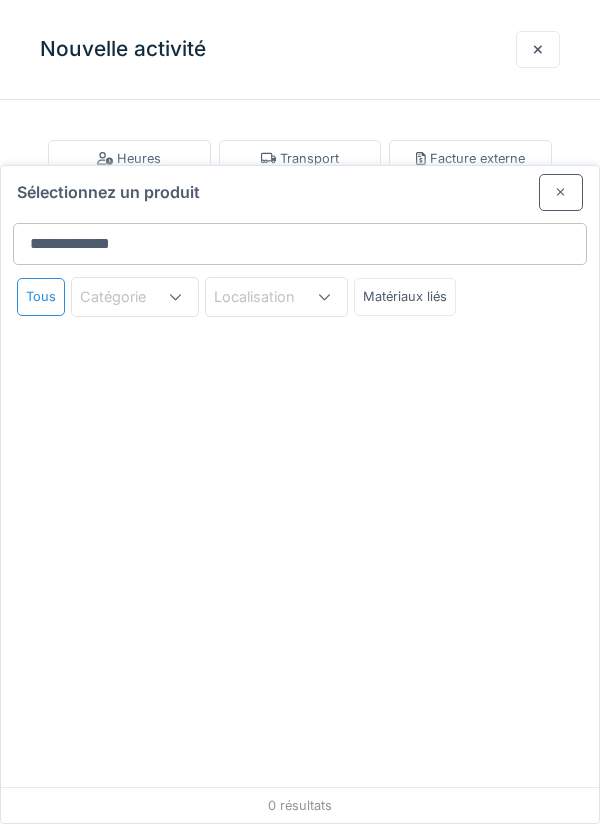 click at bounding box center (324, 296) 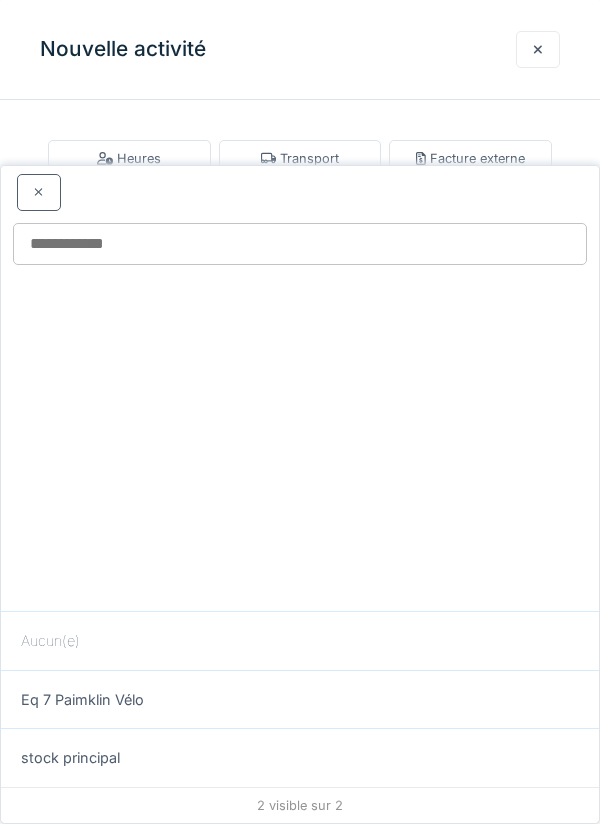 click on "Eq 7 Paimklin Vélo" at bounding box center [300, 699] 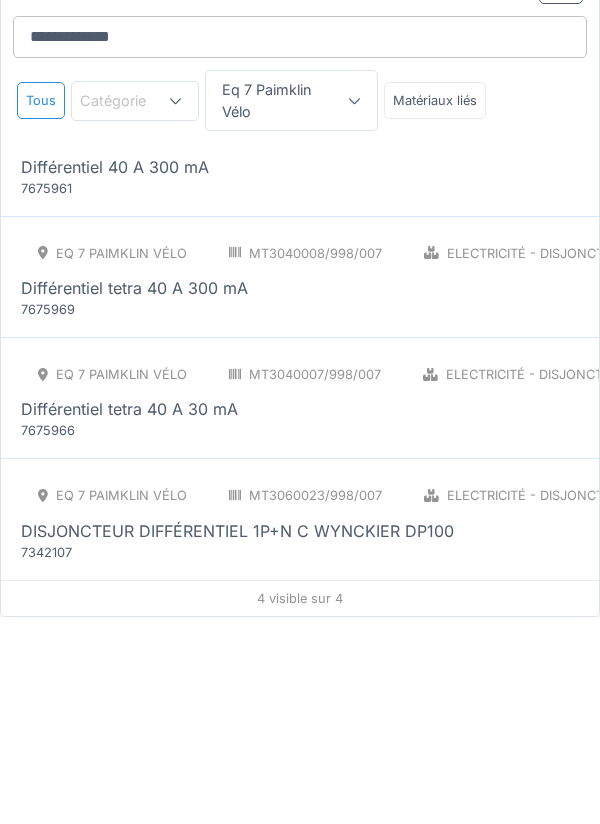 click on "Différentiel tetra 40 A 300 mA" at bounding box center [134, 495] 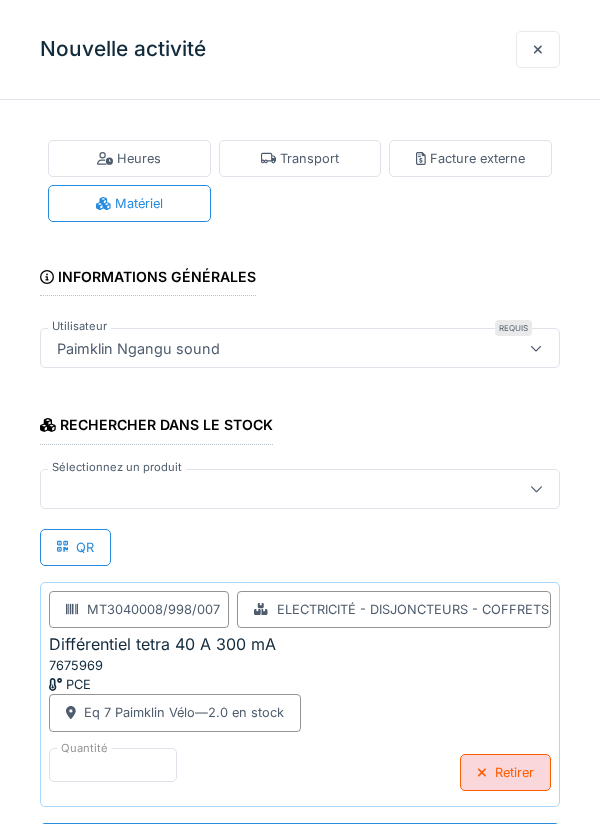 scroll, scrollTop: 1, scrollLeft: 0, axis: vertical 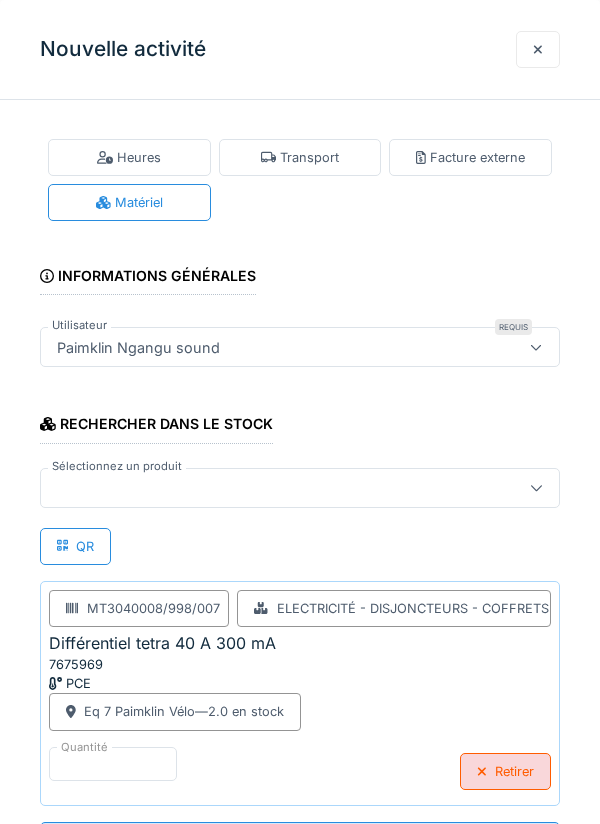 click on "**********" at bounding box center [300, 843] 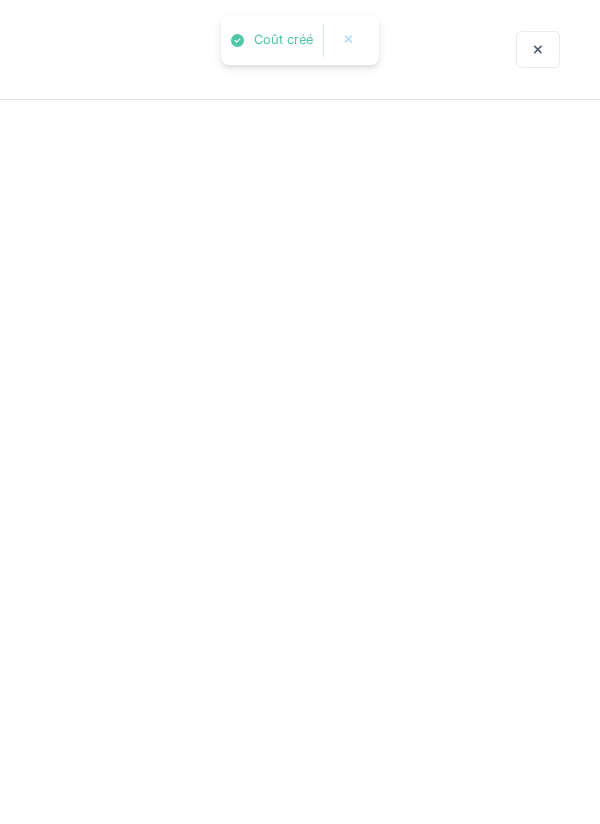 click at bounding box center [300, 412] 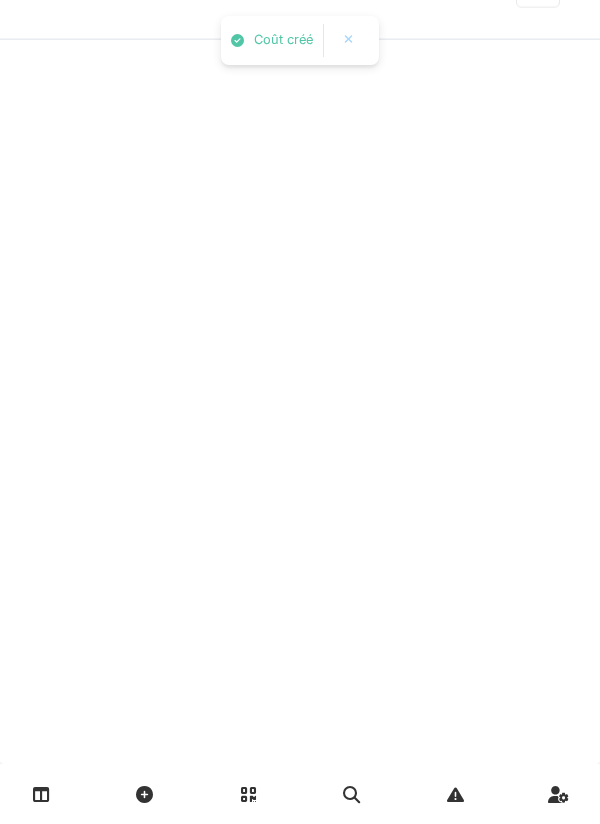 scroll, scrollTop: 0, scrollLeft: 0, axis: both 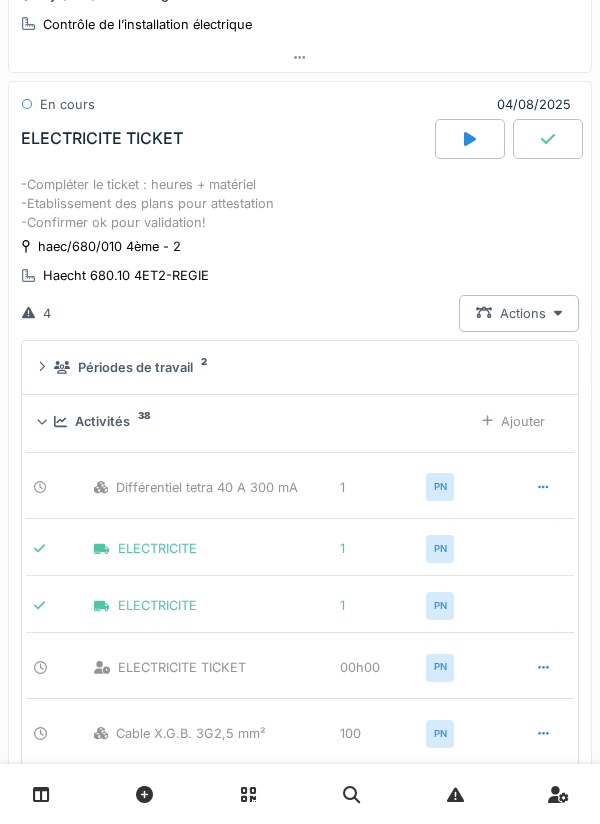 click on "Ajouter" at bounding box center [513, 421] 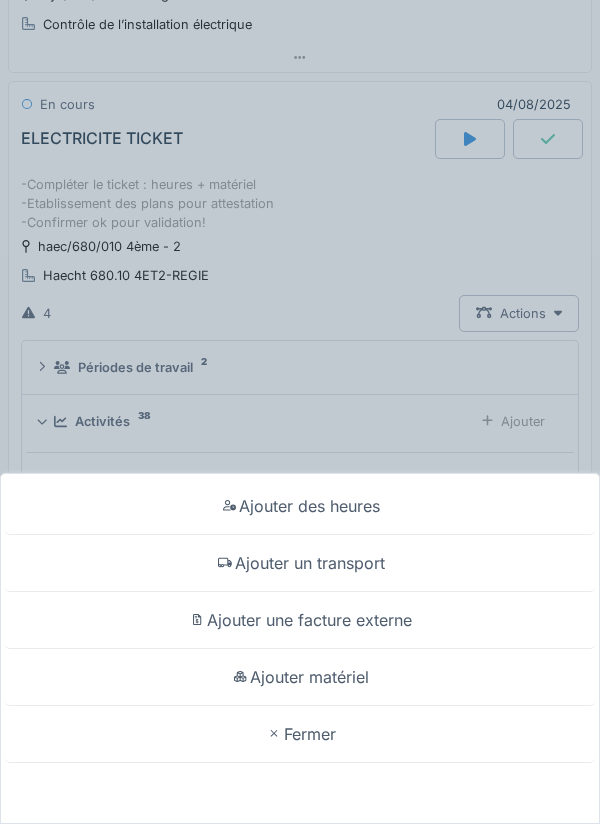 click on "Ajouter matériel" at bounding box center (300, 677) 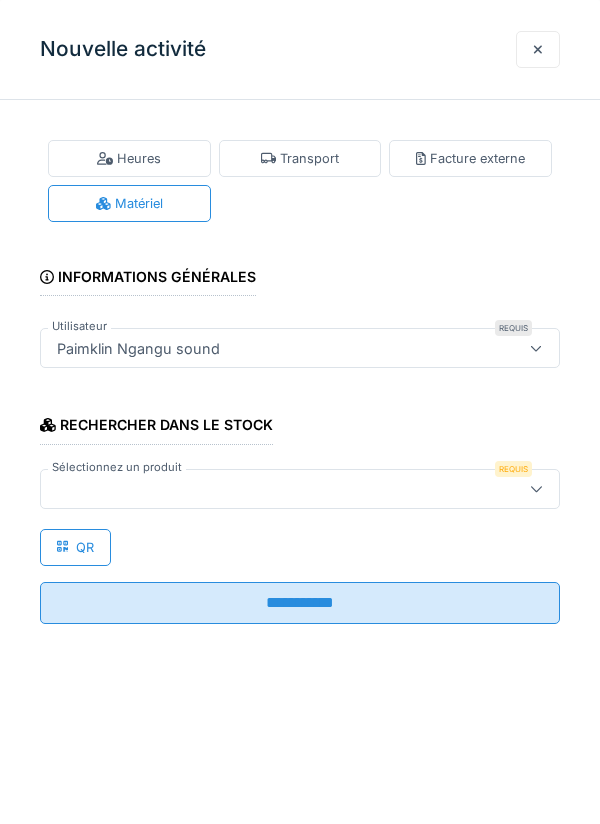 click at bounding box center [267, 489] 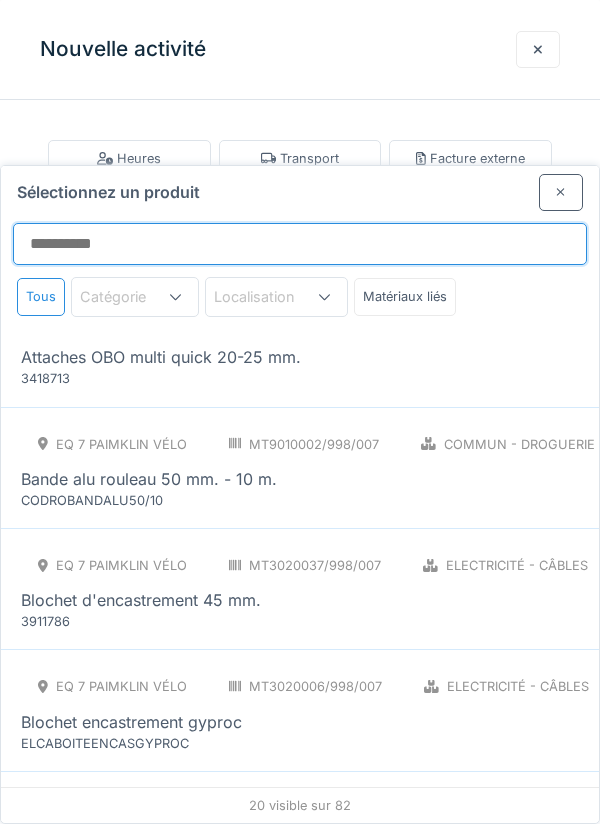 click on "Sélectionnez un produit" at bounding box center [300, 244] 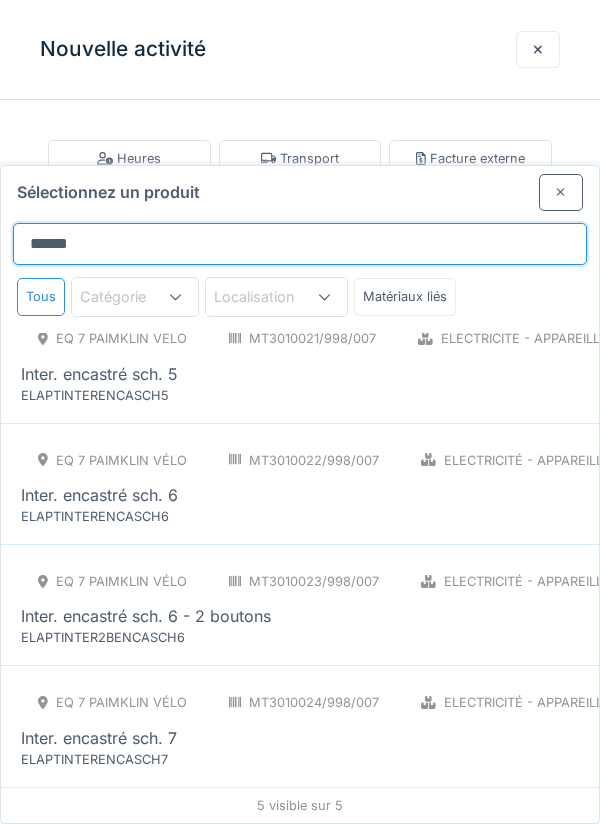 type on "*****" 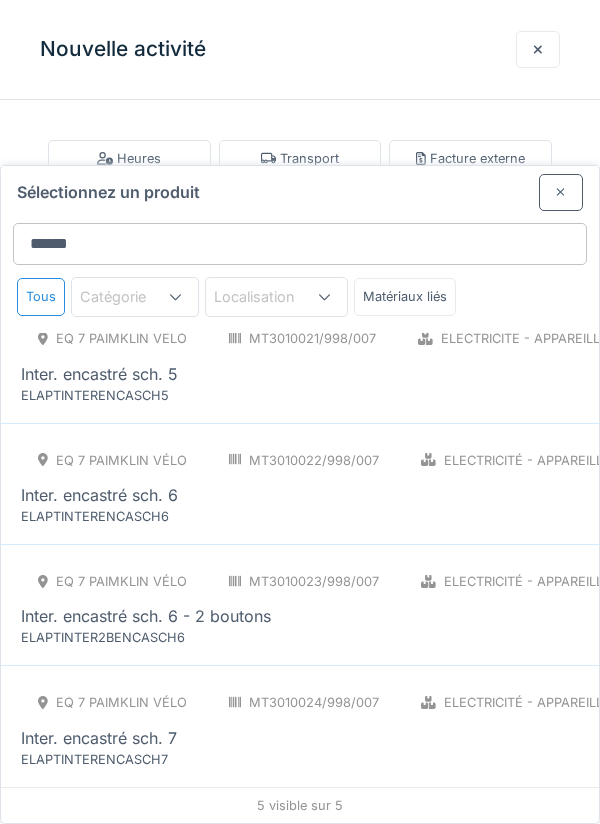 click at bounding box center (324, 296) 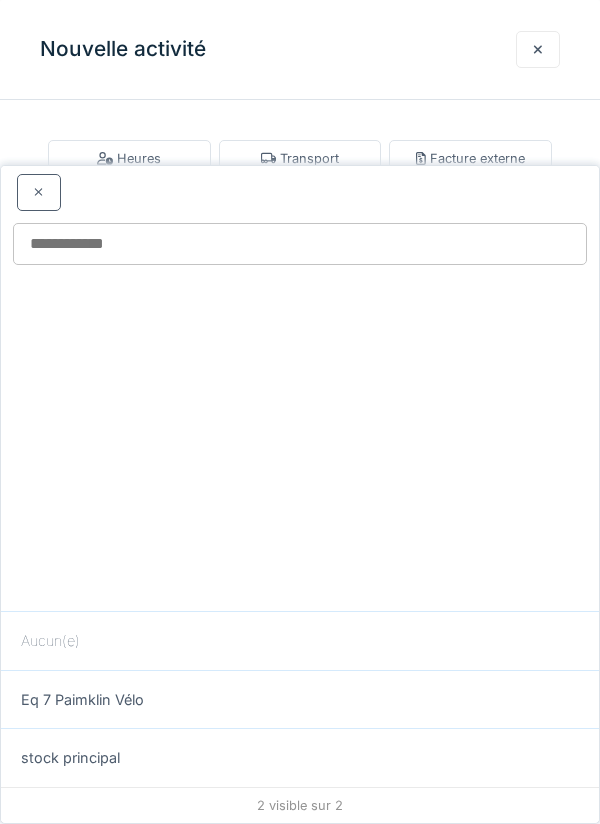 click on "Eq 7 Paimklin Vélo" at bounding box center (300, 699) 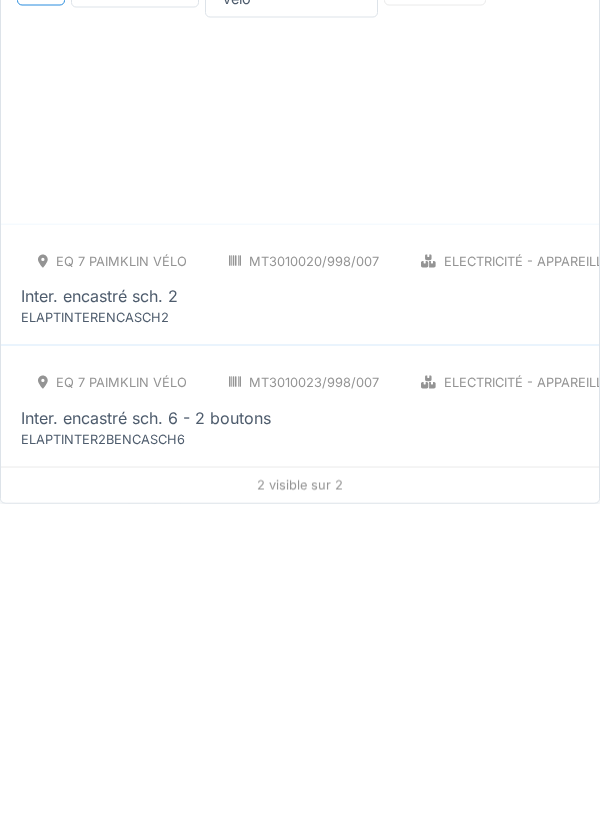 click on "ELAPTINTERENCASCH2" at bounding box center (141, 637) 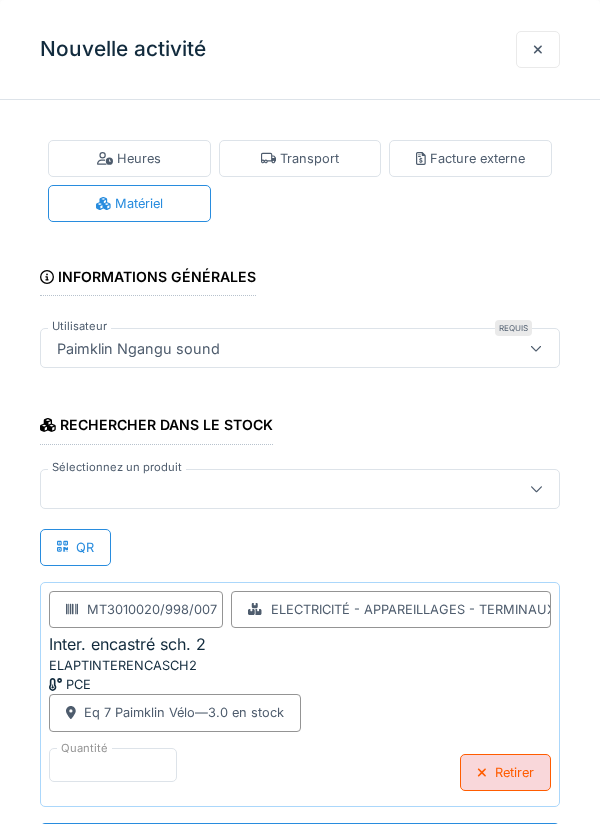 scroll, scrollTop: 1, scrollLeft: 0, axis: vertical 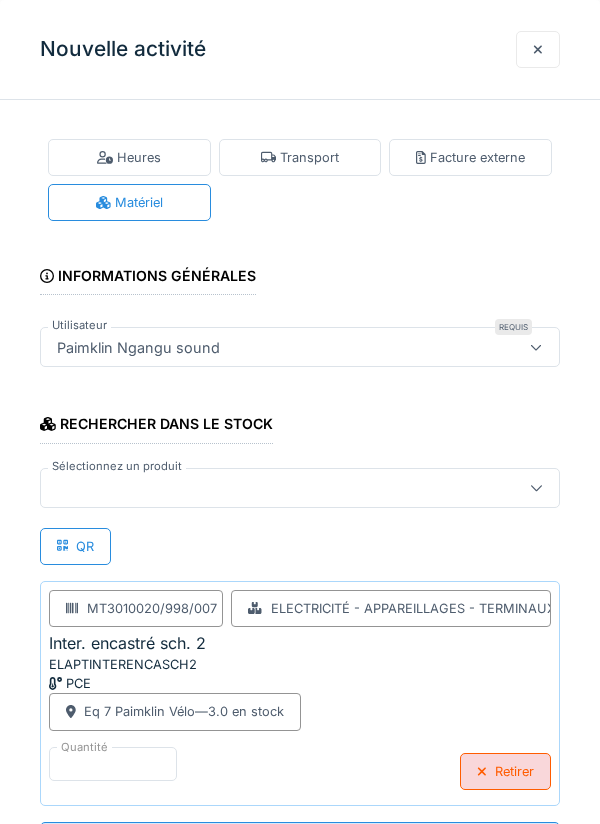 click on "**********" at bounding box center (300, 843) 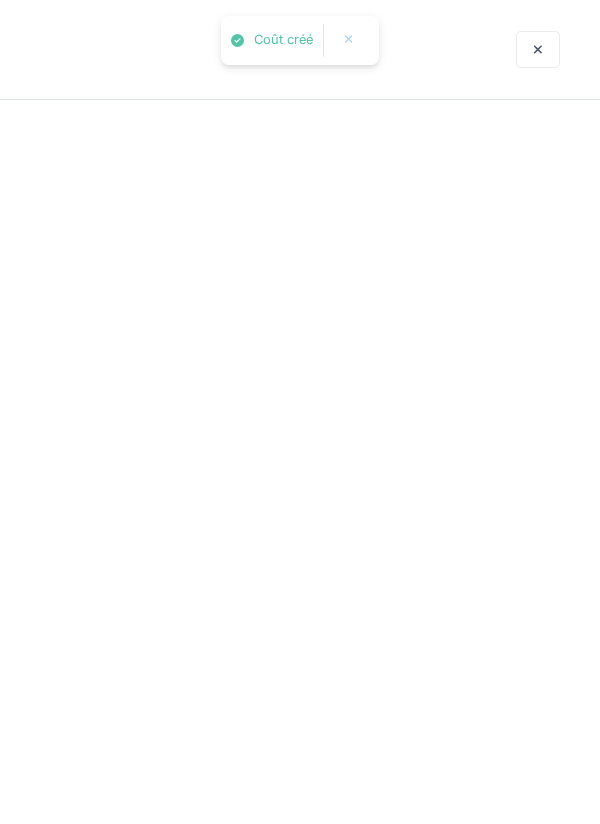 scroll, scrollTop: 0, scrollLeft: 0, axis: both 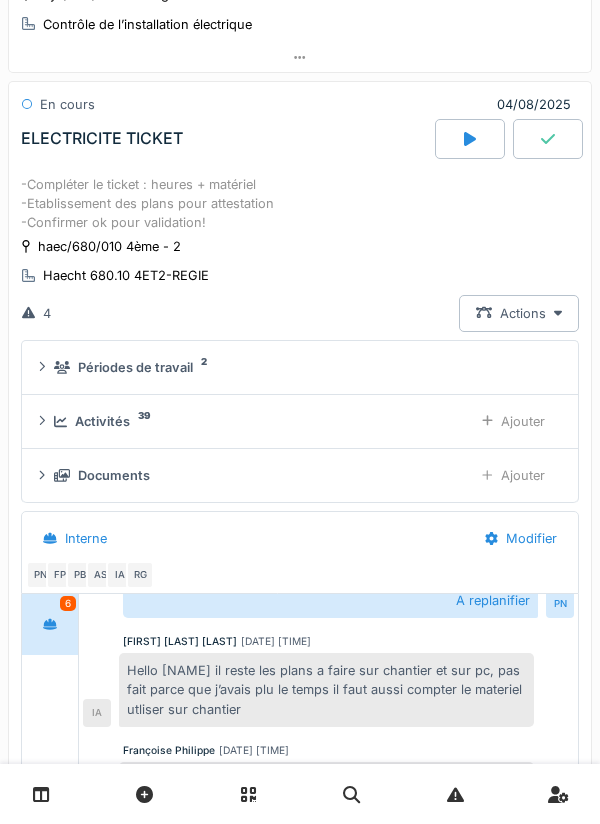 click on "Ajouter" at bounding box center [513, 421] 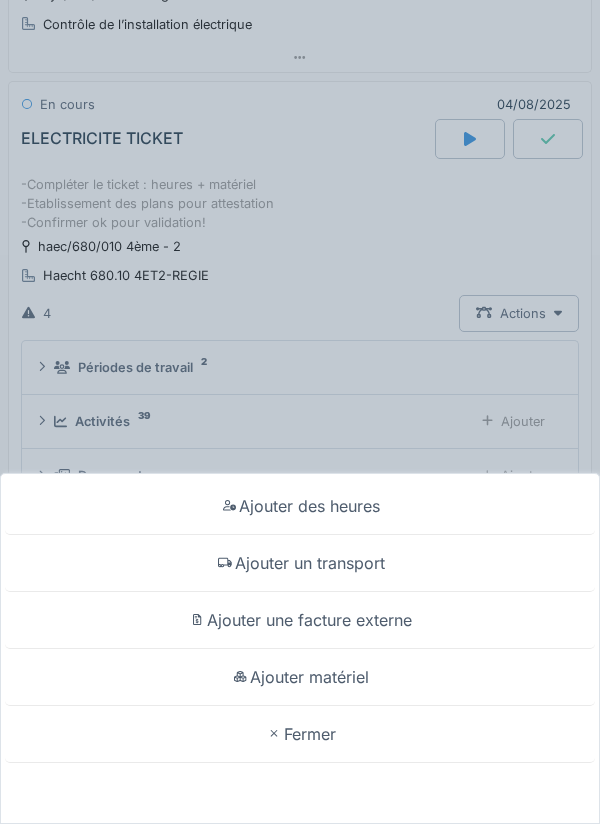 click on "Ajouter matériel" at bounding box center (300, 677) 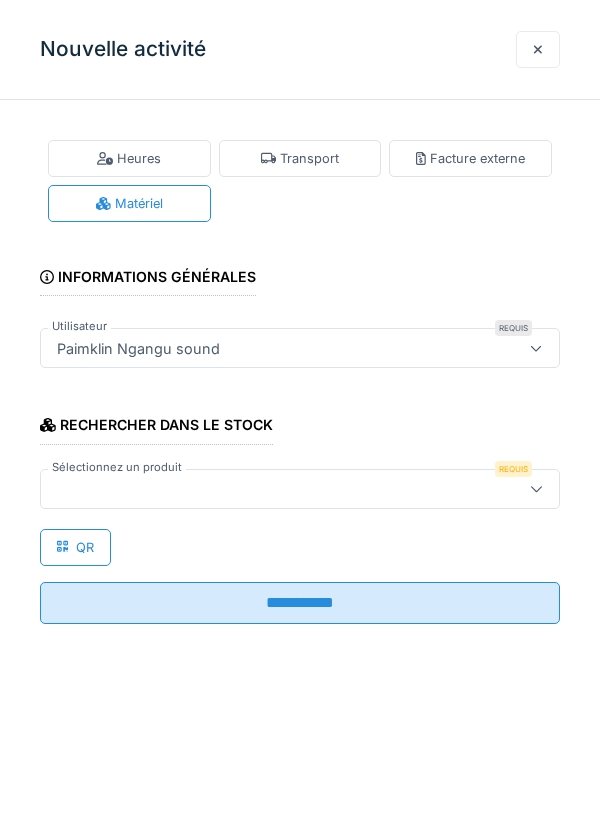 click at bounding box center (267, 489) 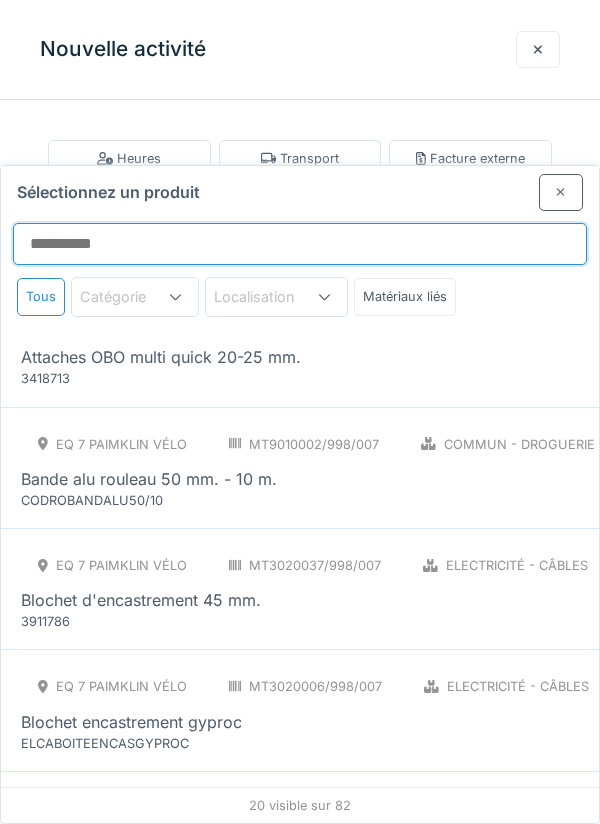 click on "Sélectionnez un produit" at bounding box center (300, 244) 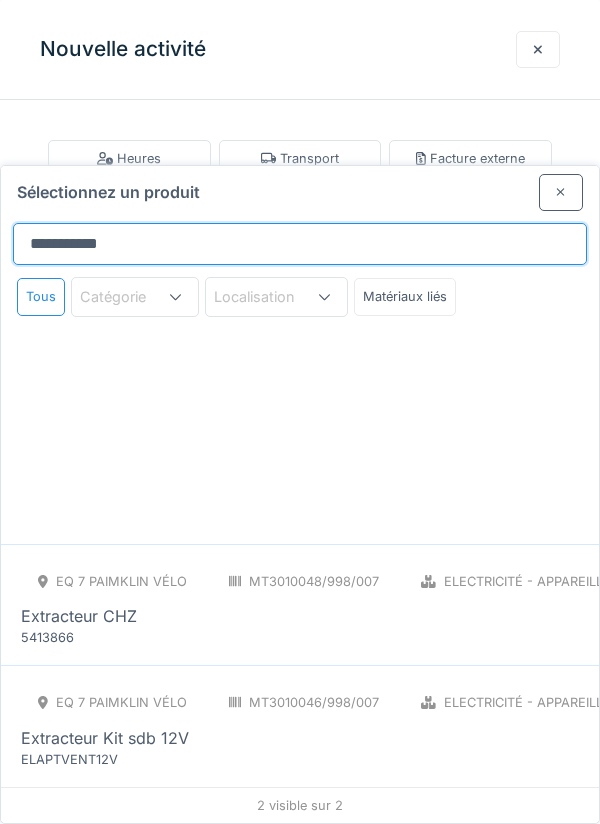 type on "**********" 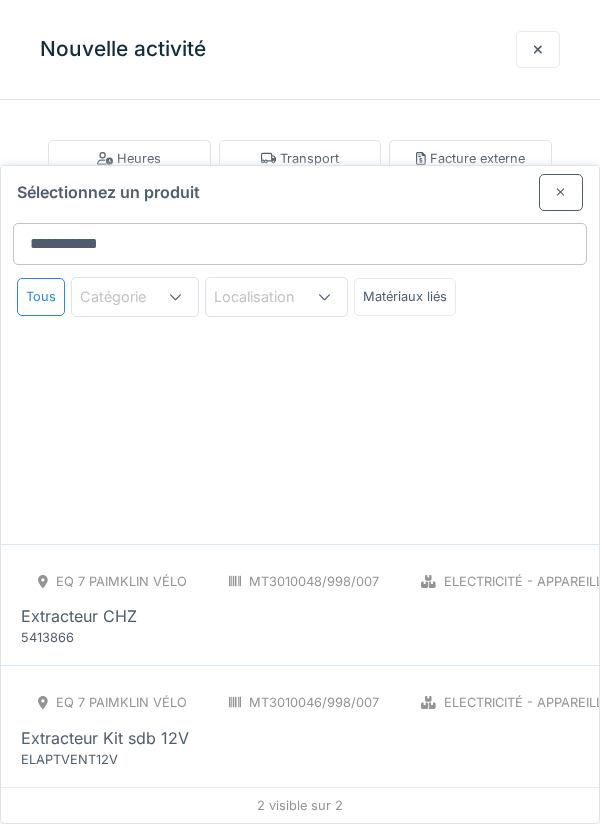 click at bounding box center [324, 297] 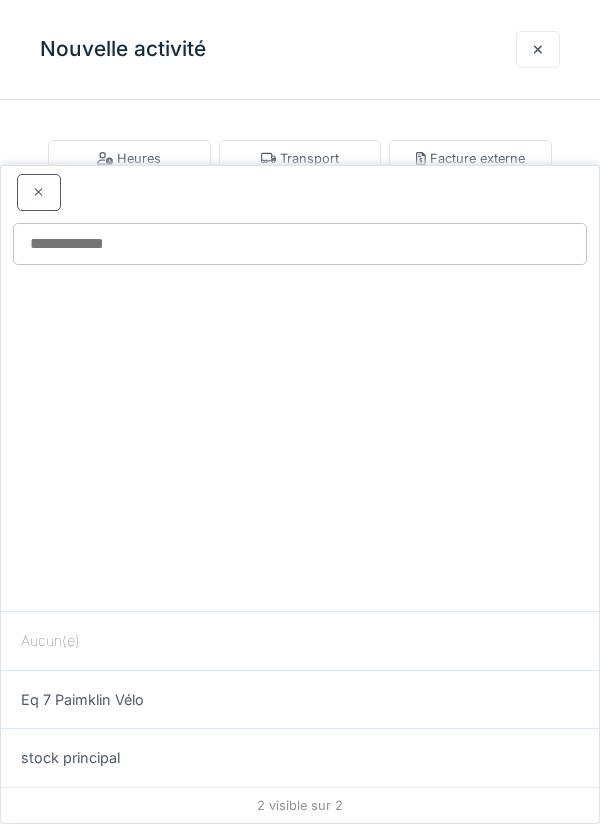 click on "Eq 7 Paimklin Vélo" at bounding box center [300, 699] 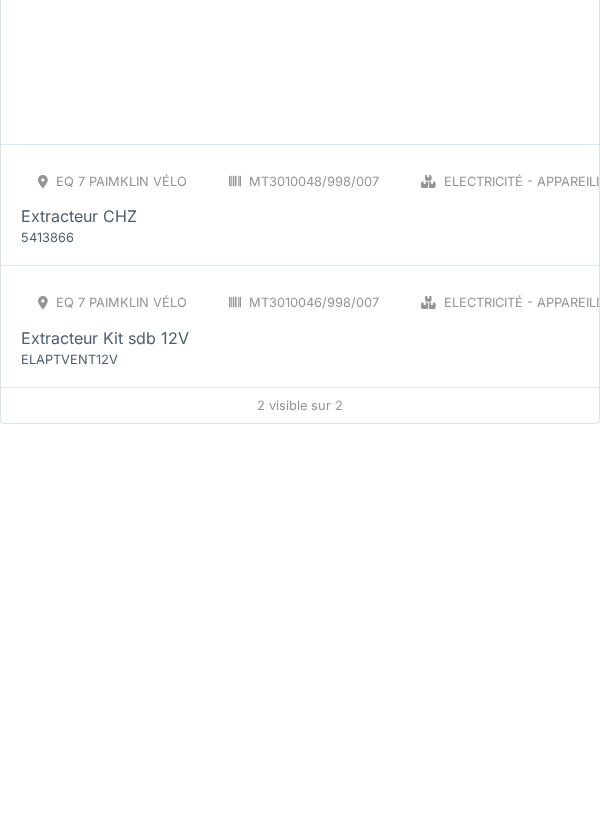 click on "Extracteur Kit sdb 12V" at bounding box center (105, 738) 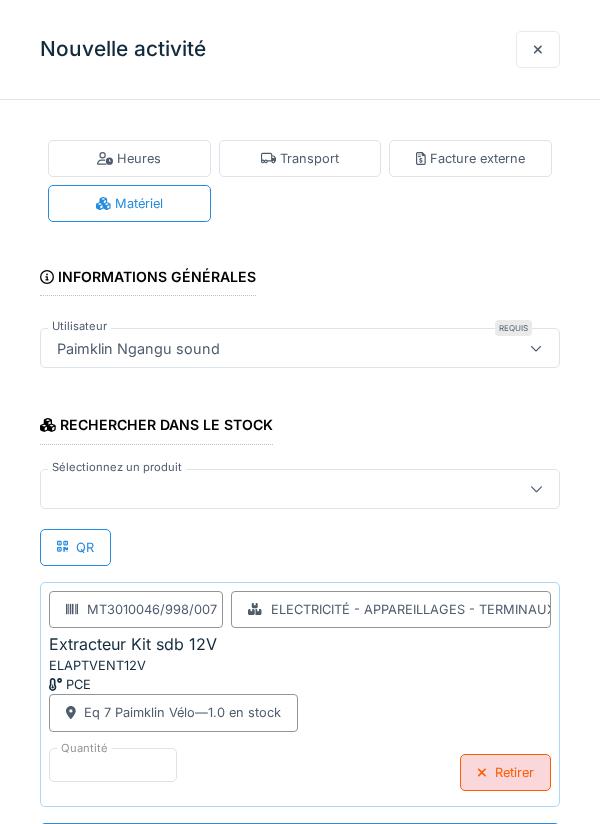 scroll, scrollTop: 1, scrollLeft: 0, axis: vertical 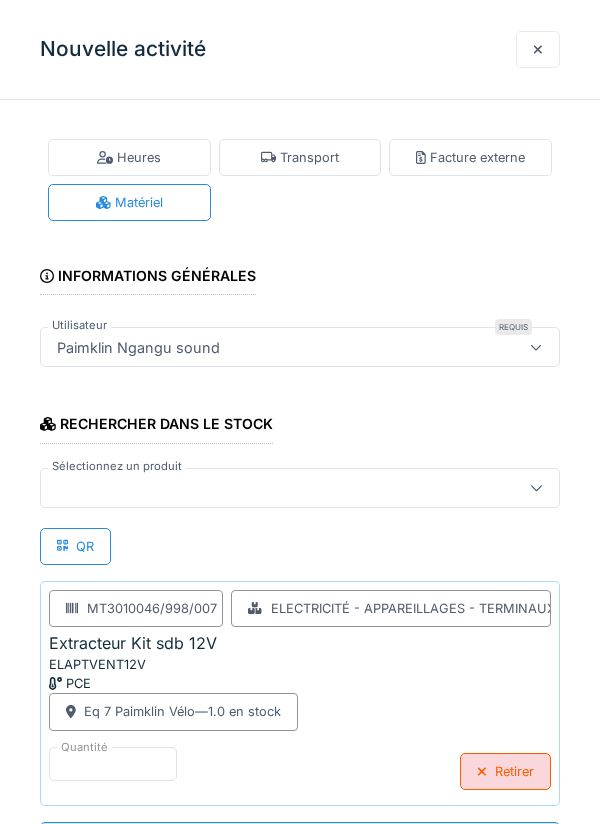 click on "**********" at bounding box center (300, 843) 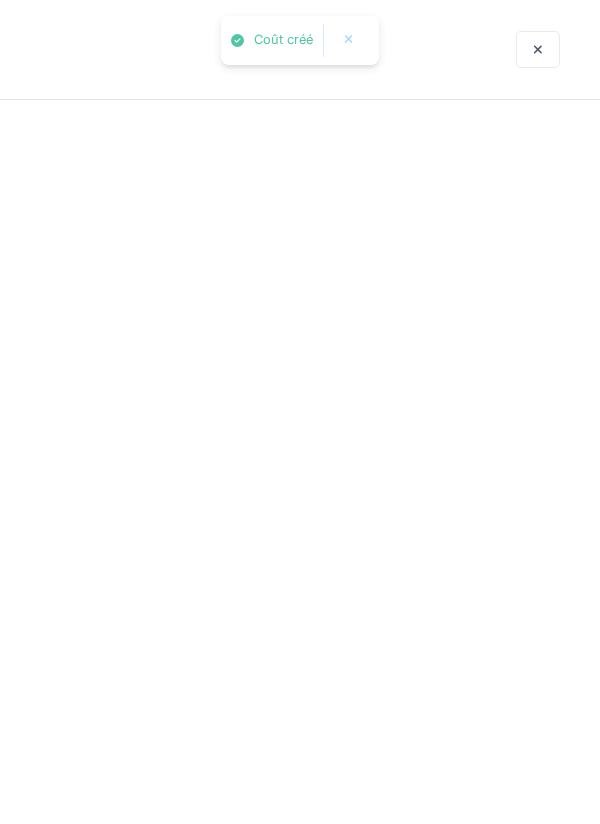 scroll, scrollTop: 0, scrollLeft: 0, axis: both 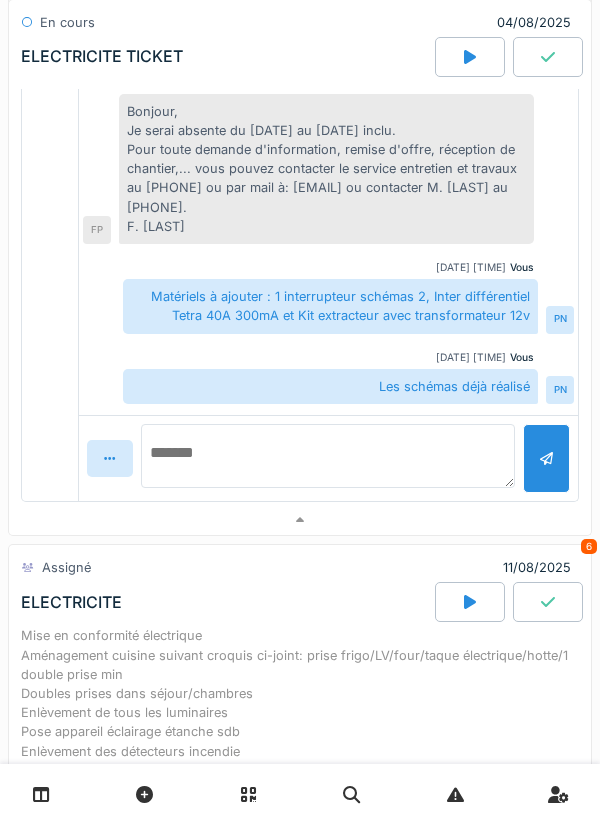 click at bounding box center (328, 456) 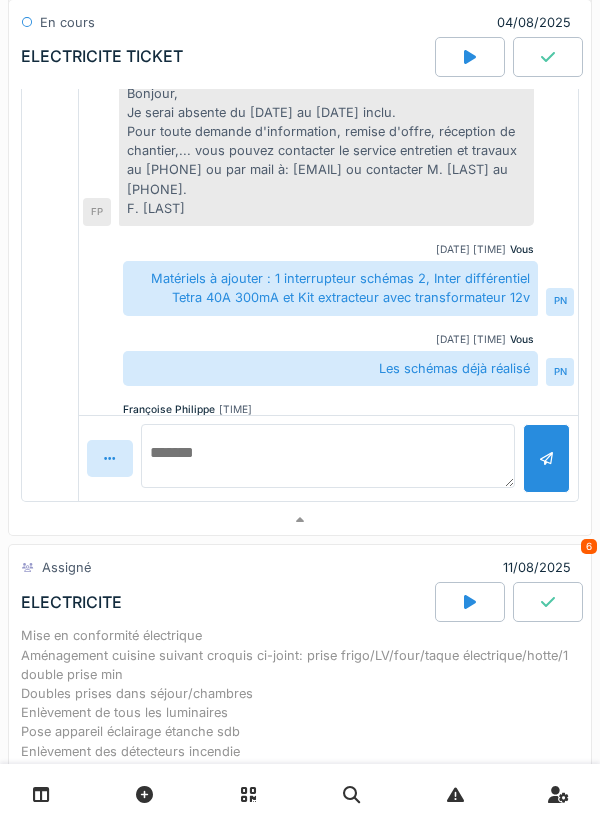 scroll, scrollTop: 427, scrollLeft: 0, axis: vertical 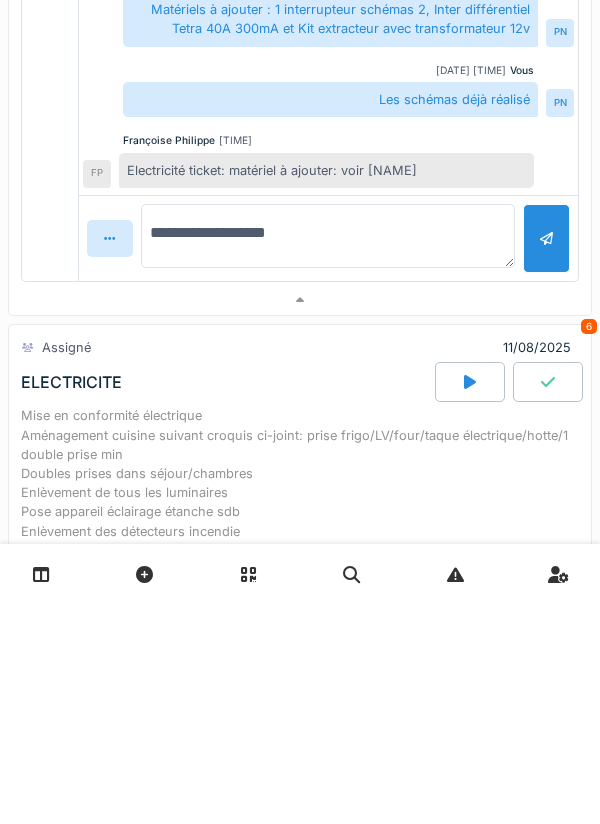 type on "**********" 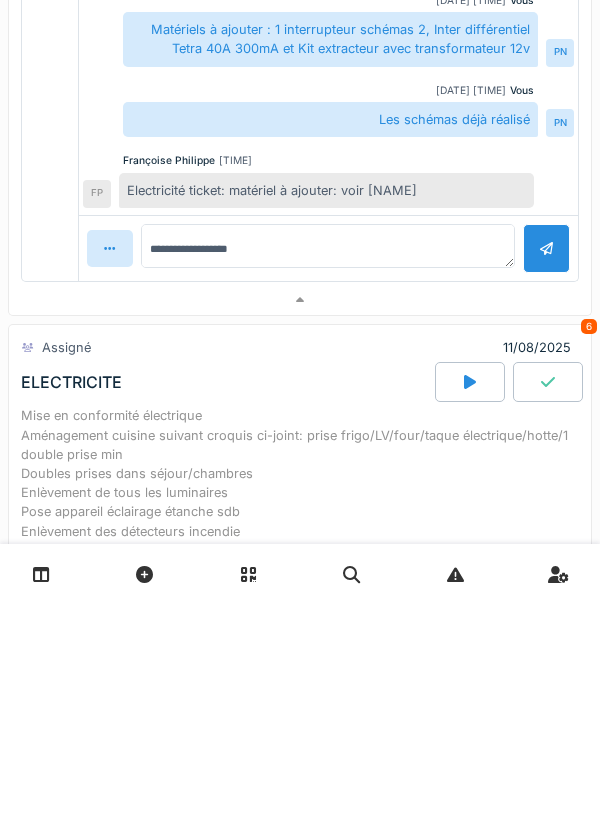 click at bounding box center [546, 468] 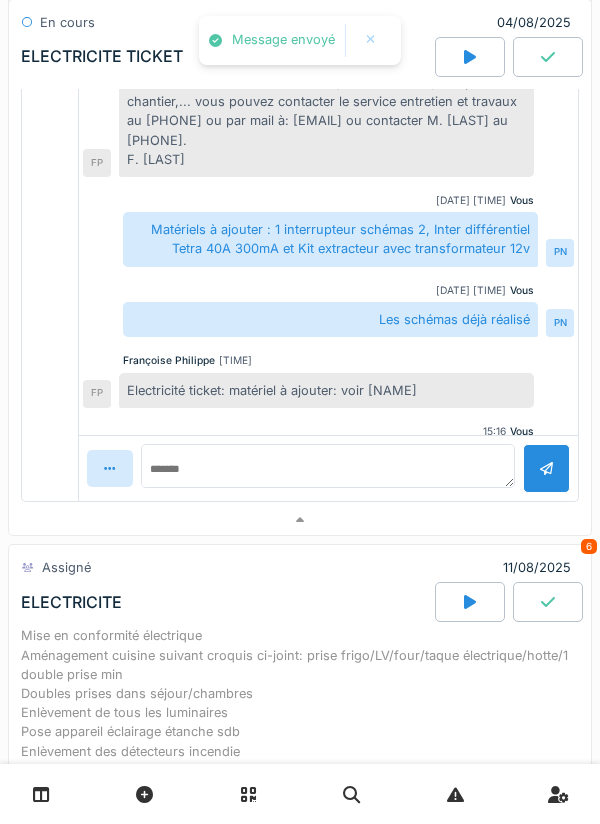 scroll, scrollTop: 498, scrollLeft: 0, axis: vertical 